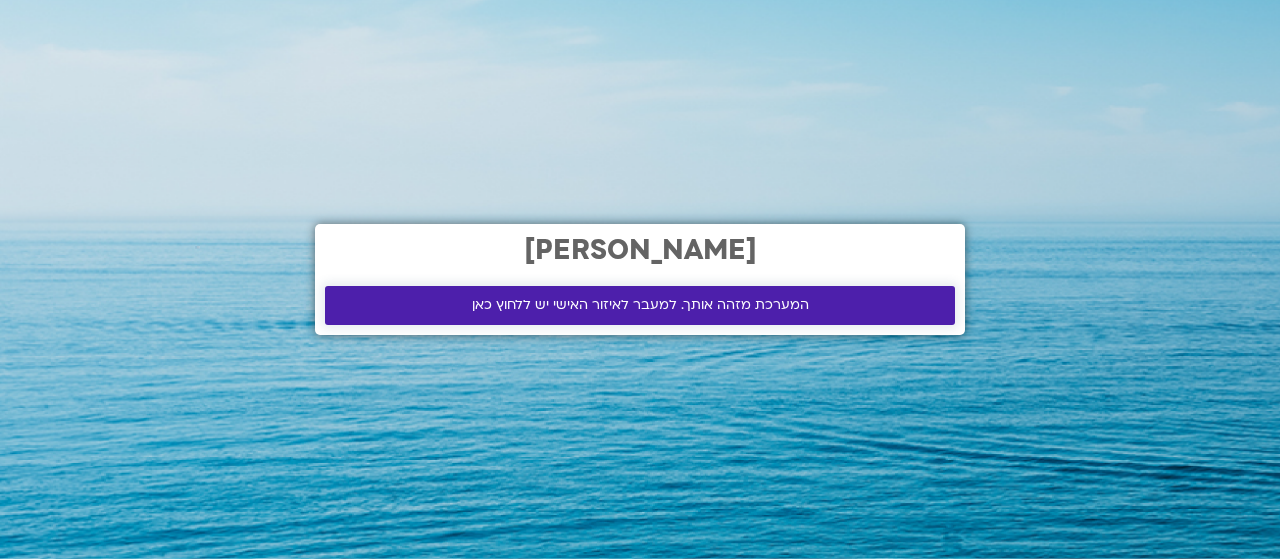 scroll, scrollTop: 0, scrollLeft: 0, axis: both 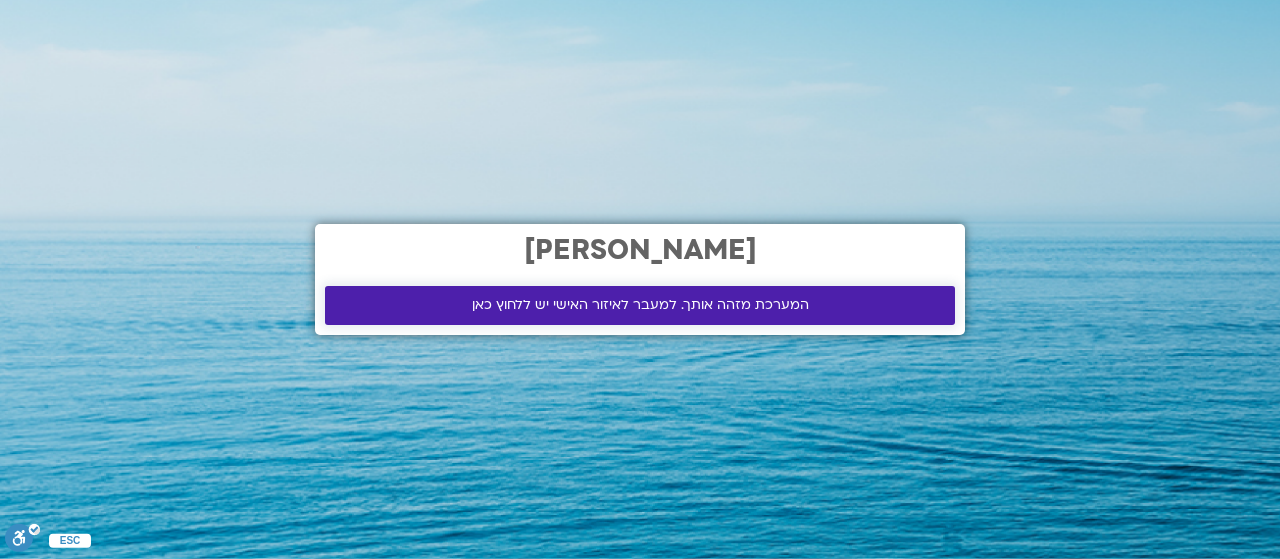 click on "המערכת מזהה אותך. למעבר לאיזור האישי יש ללחוץ כאן" at bounding box center [640, 305] 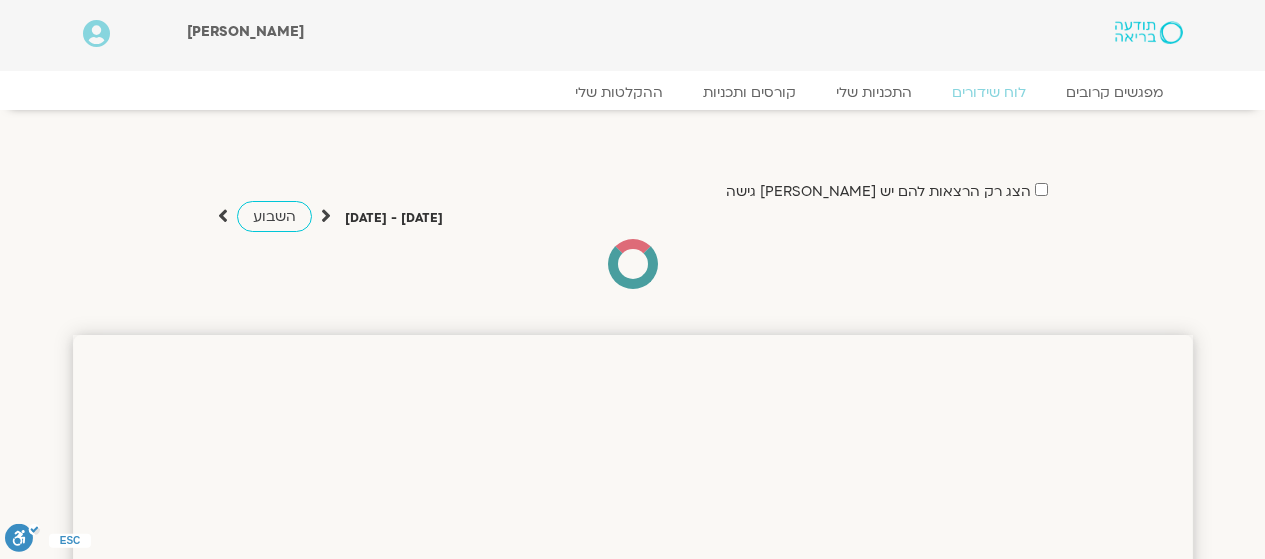 scroll, scrollTop: 0, scrollLeft: 0, axis: both 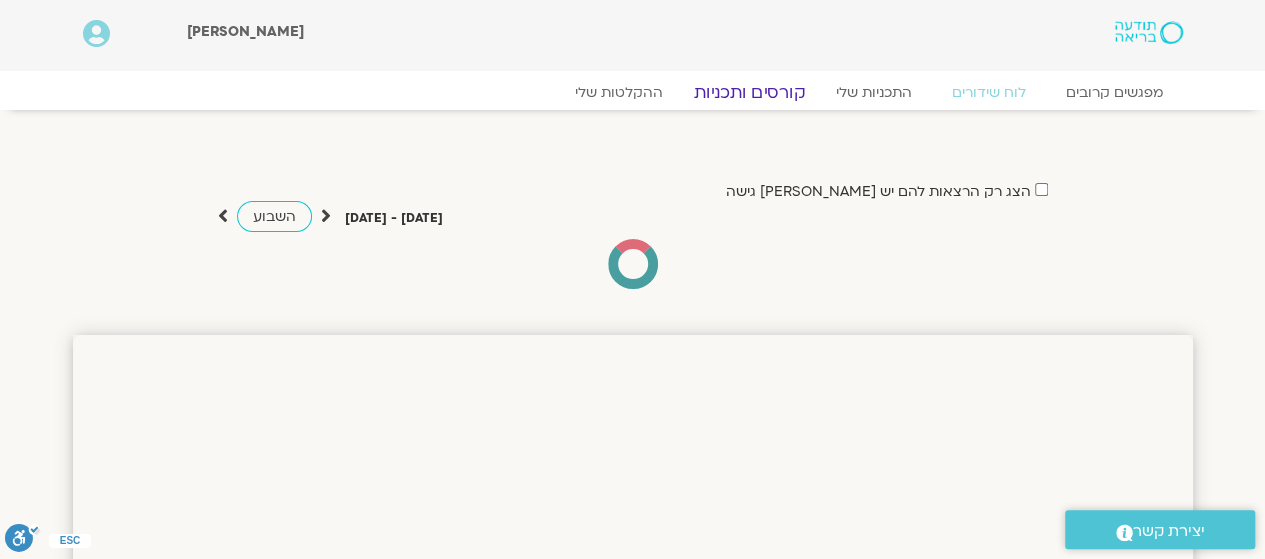 click on "קורסים ותכניות" 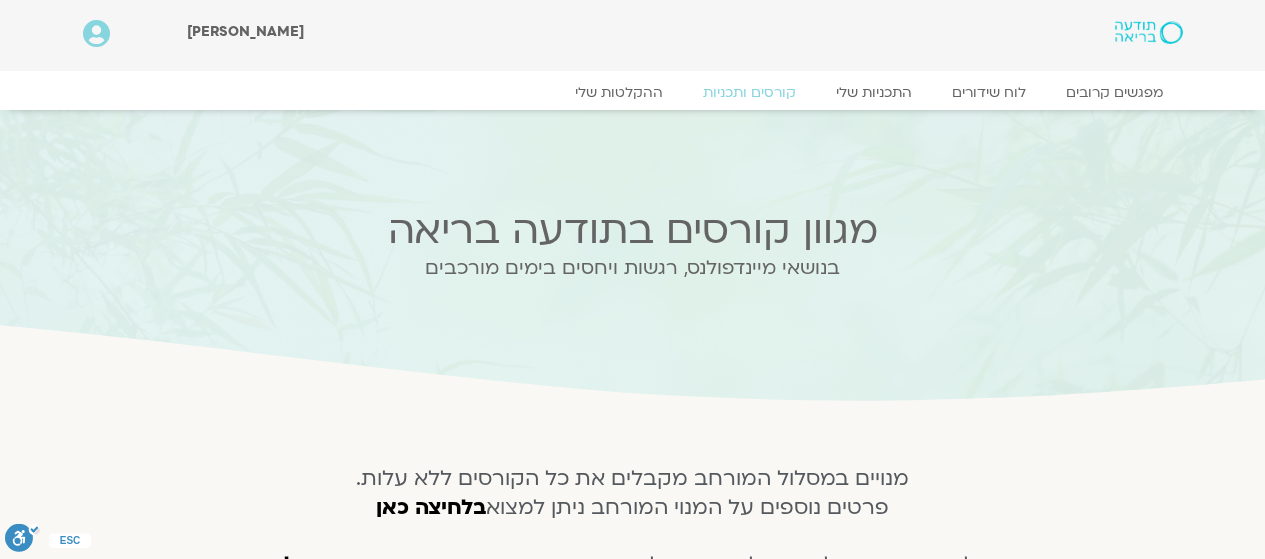 scroll, scrollTop: 0, scrollLeft: 0, axis: both 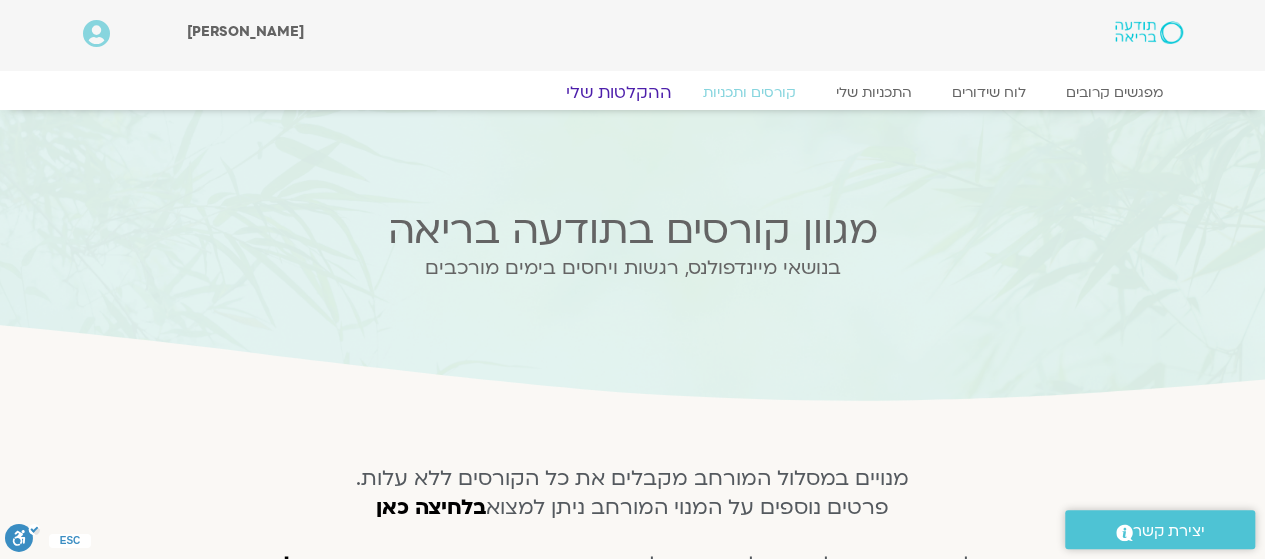 click on "ההקלטות שלי" 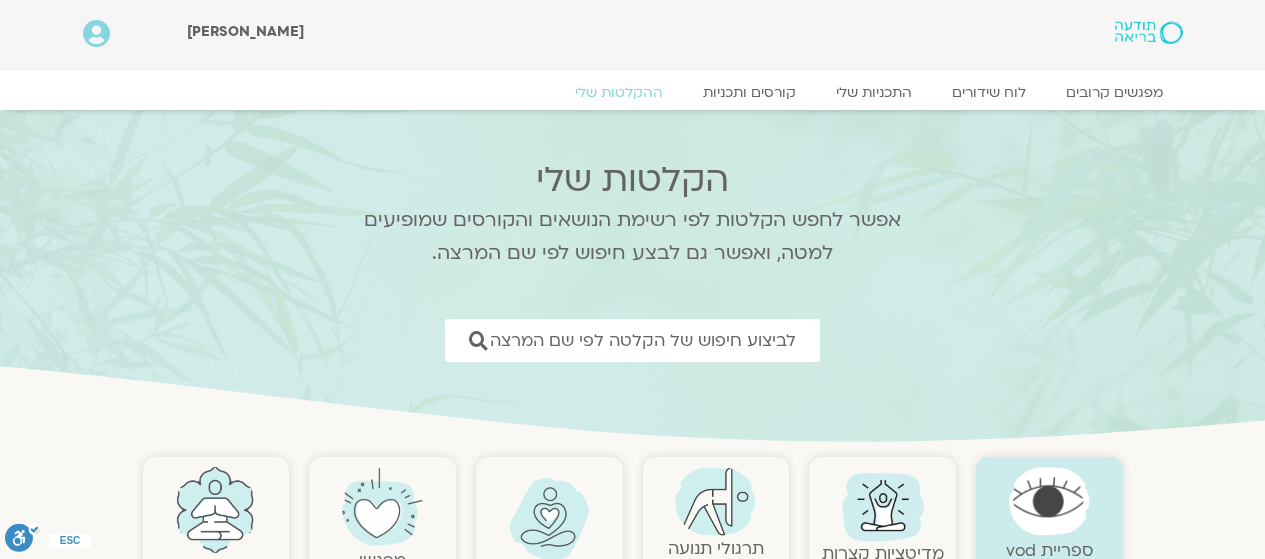scroll, scrollTop: 0, scrollLeft: 0, axis: both 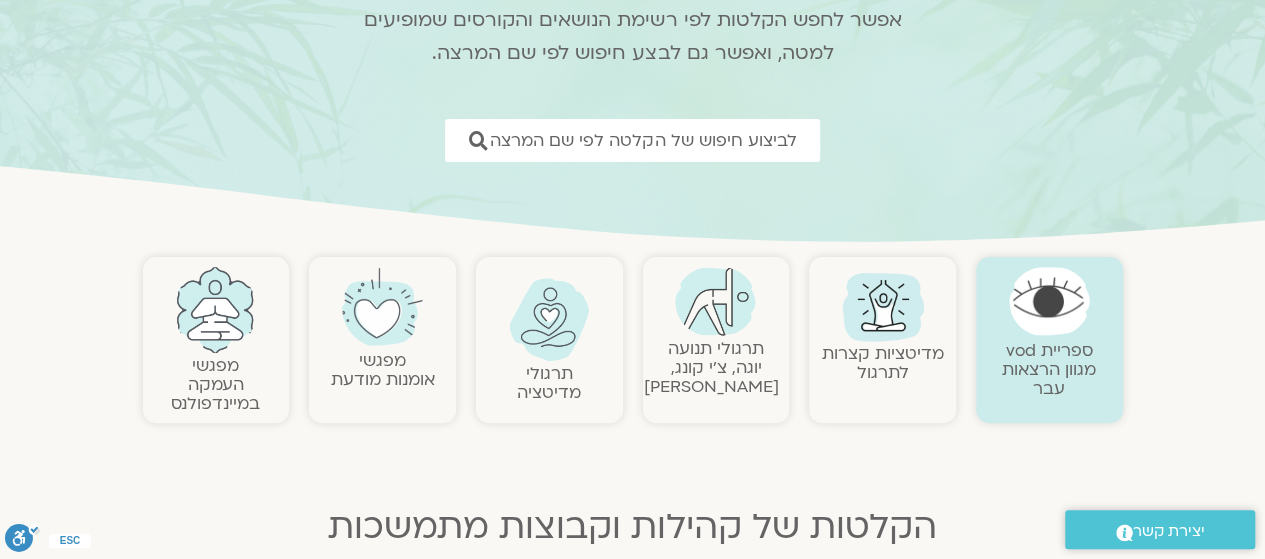 click at bounding box center (215, 310) 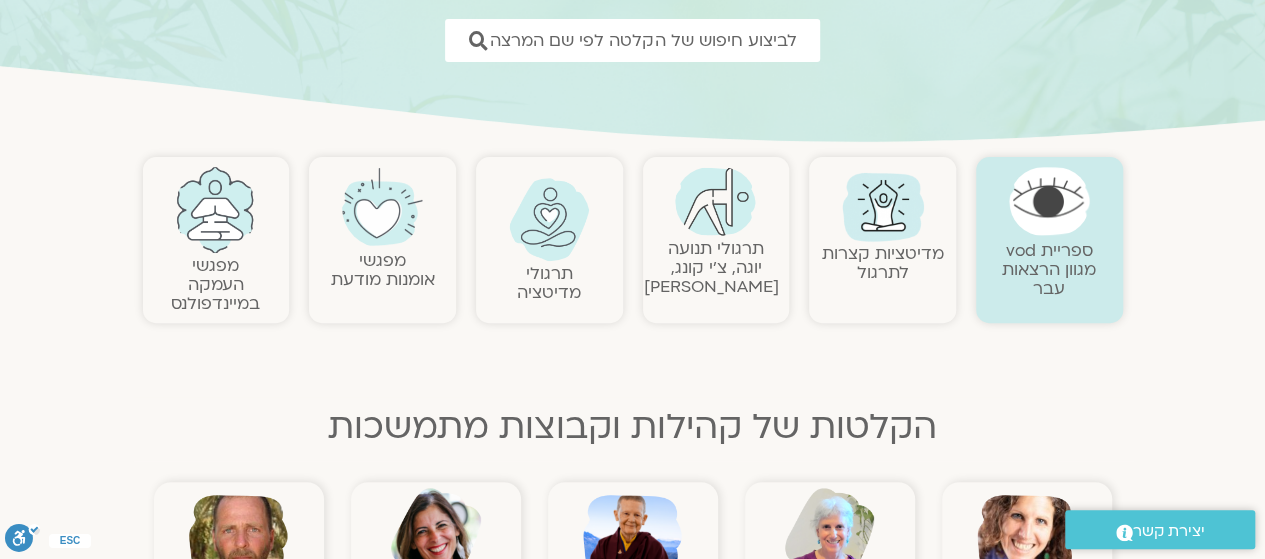scroll, scrollTop: 400, scrollLeft: 0, axis: vertical 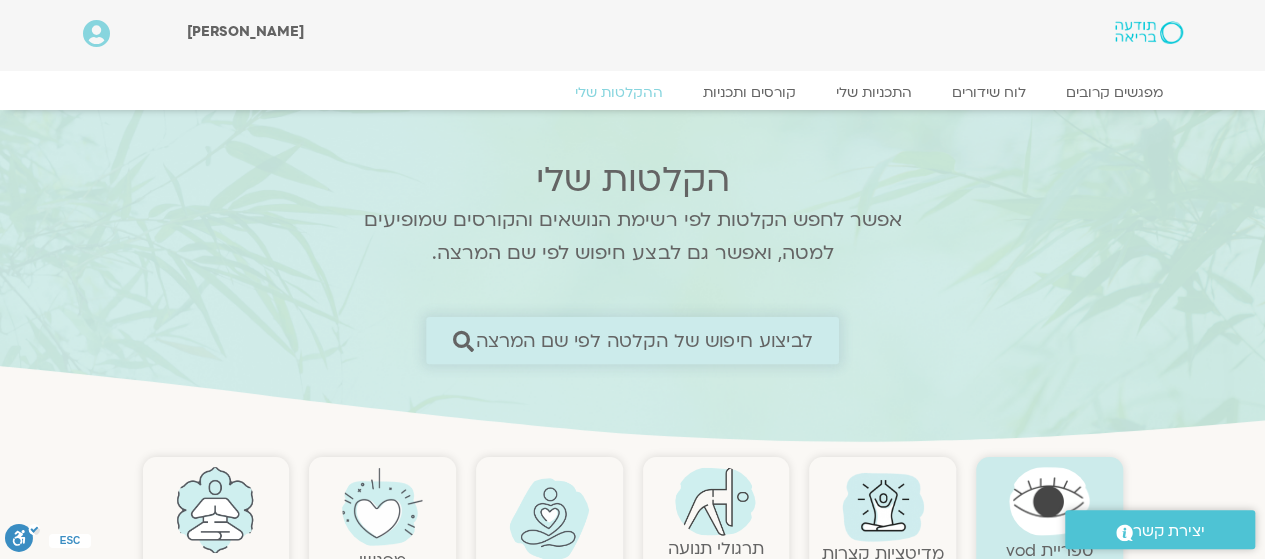 click on "לביצוע חיפוש של הקלטה לפי שם המרצה" at bounding box center (644, 340) 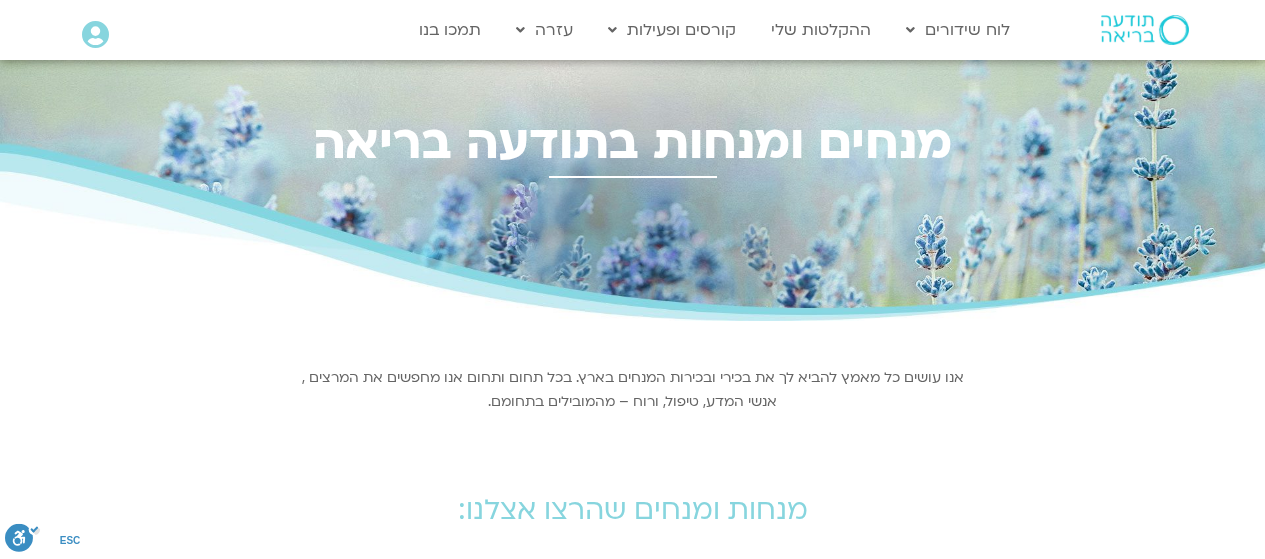 scroll, scrollTop: 0, scrollLeft: 0, axis: both 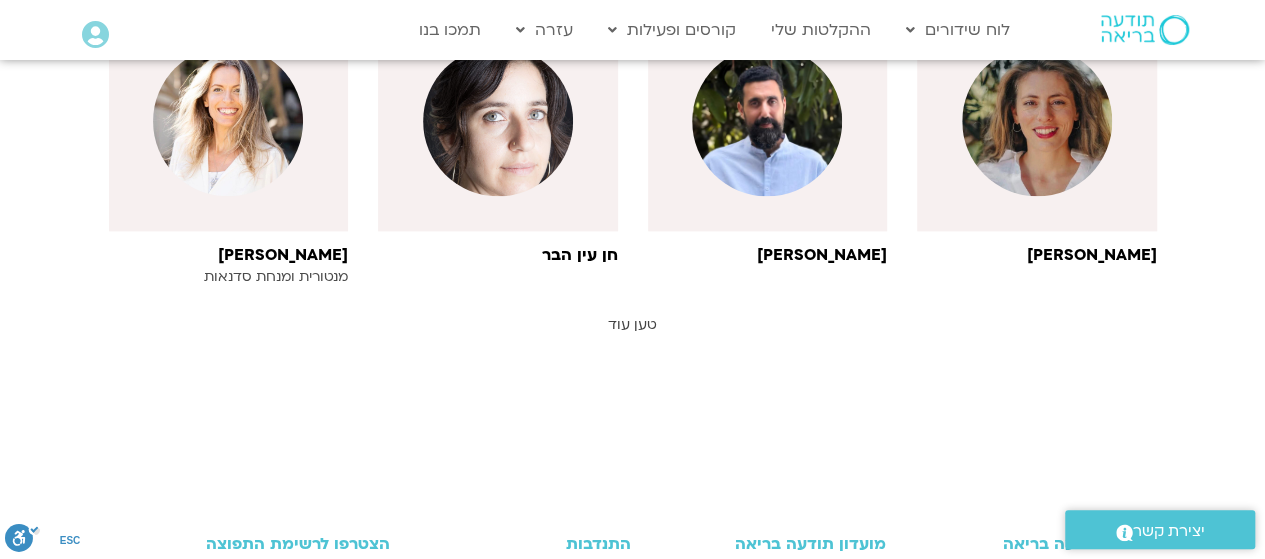 click on "טען עוד" at bounding box center (632, 324) 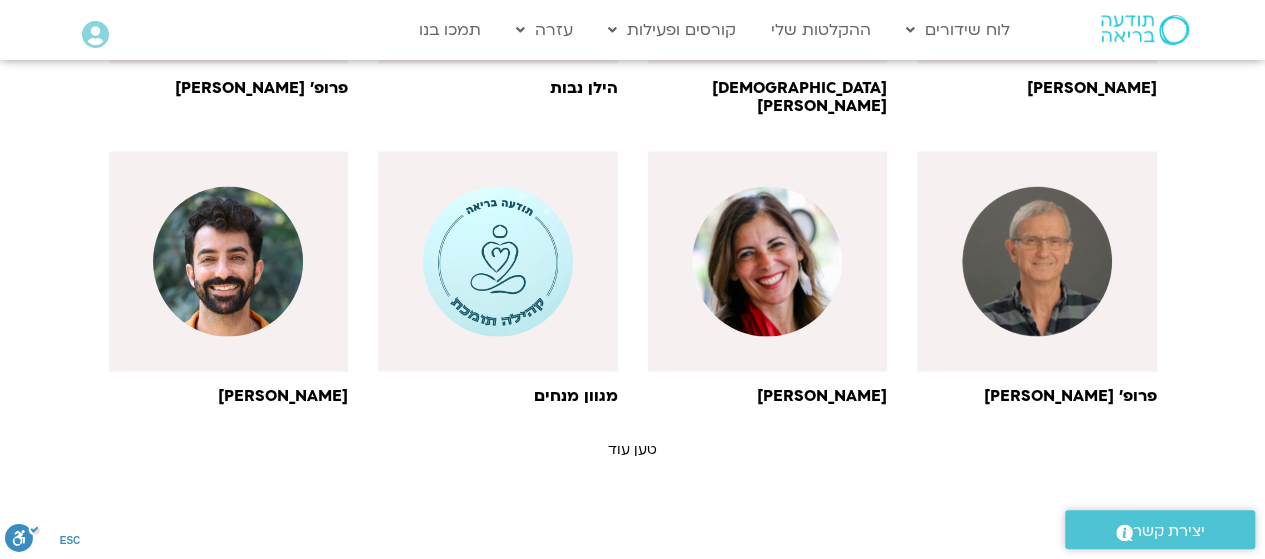 scroll, scrollTop: 1993, scrollLeft: 0, axis: vertical 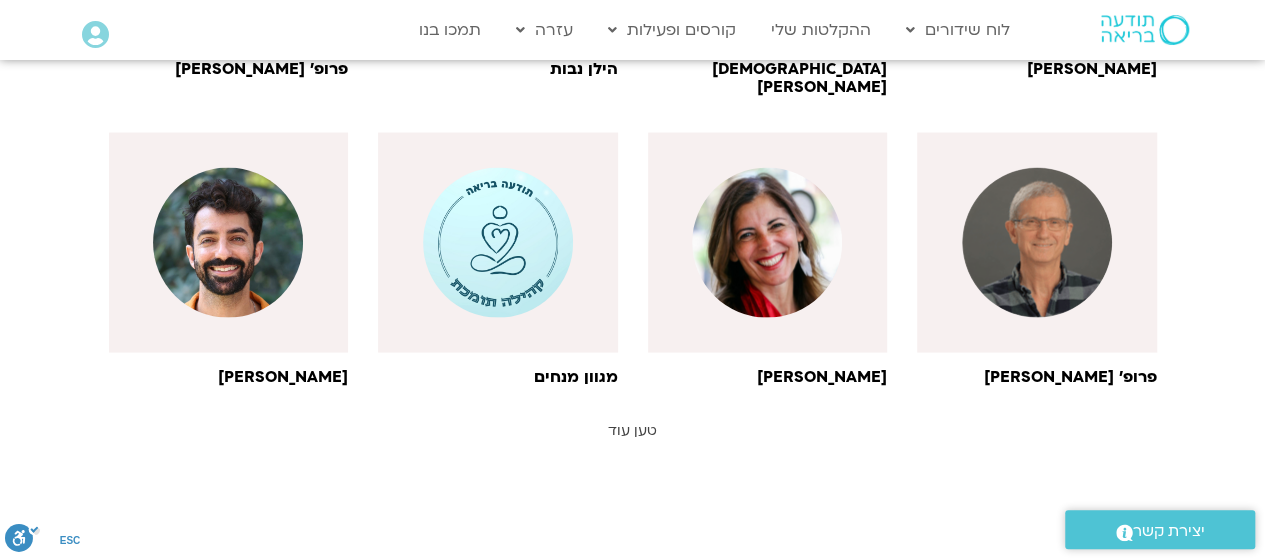 click on "טען עוד" at bounding box center (632, 430) 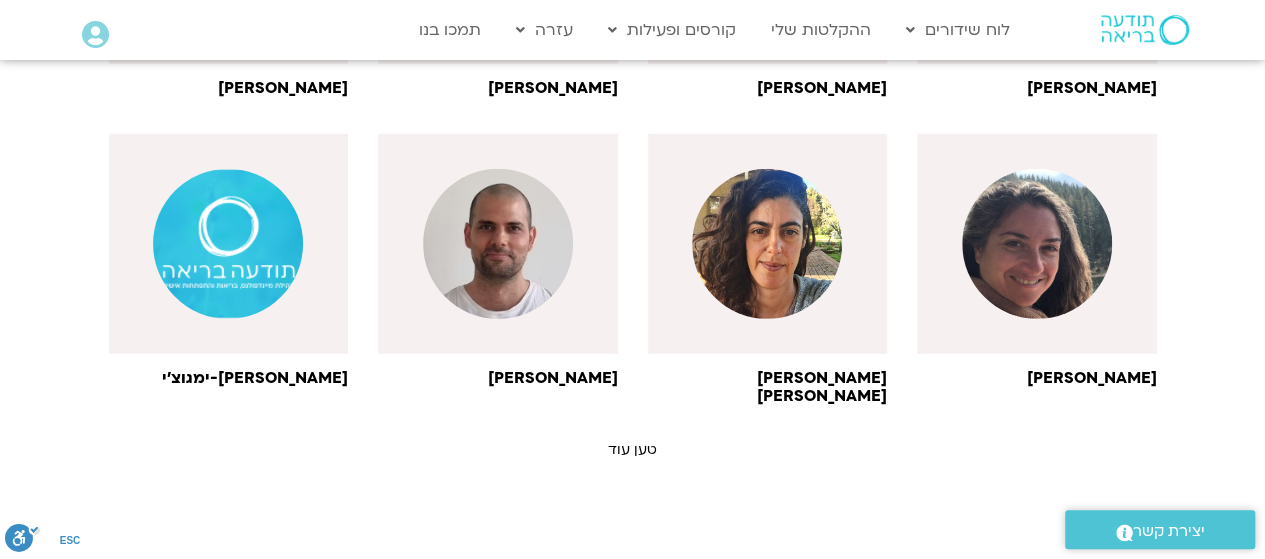 scroll, scrollTop: 2893, scrollLeft: 0, axis: vertical 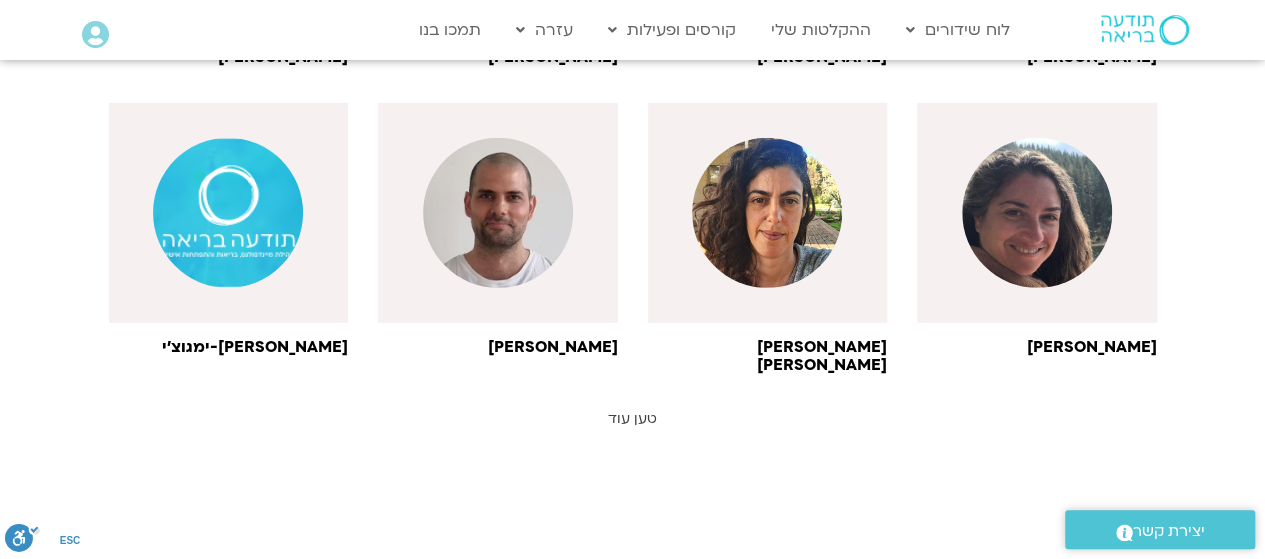 click on "טען עוד" at bounding box center [632, 418] 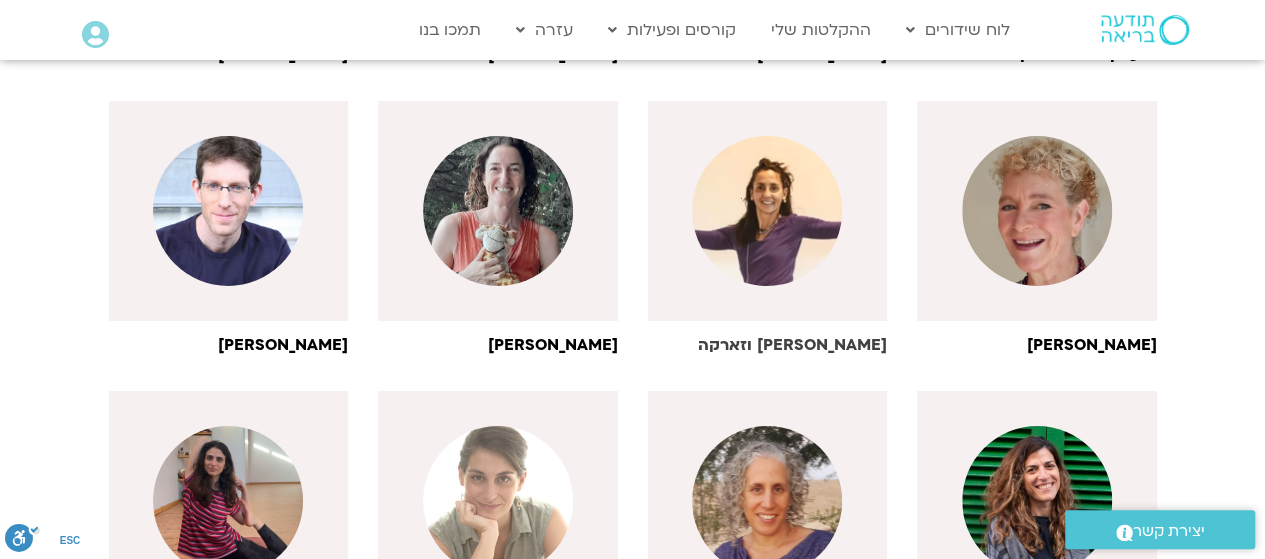 scroll, scrollTop: 3693, scrollLeft: 0, axis: vertical 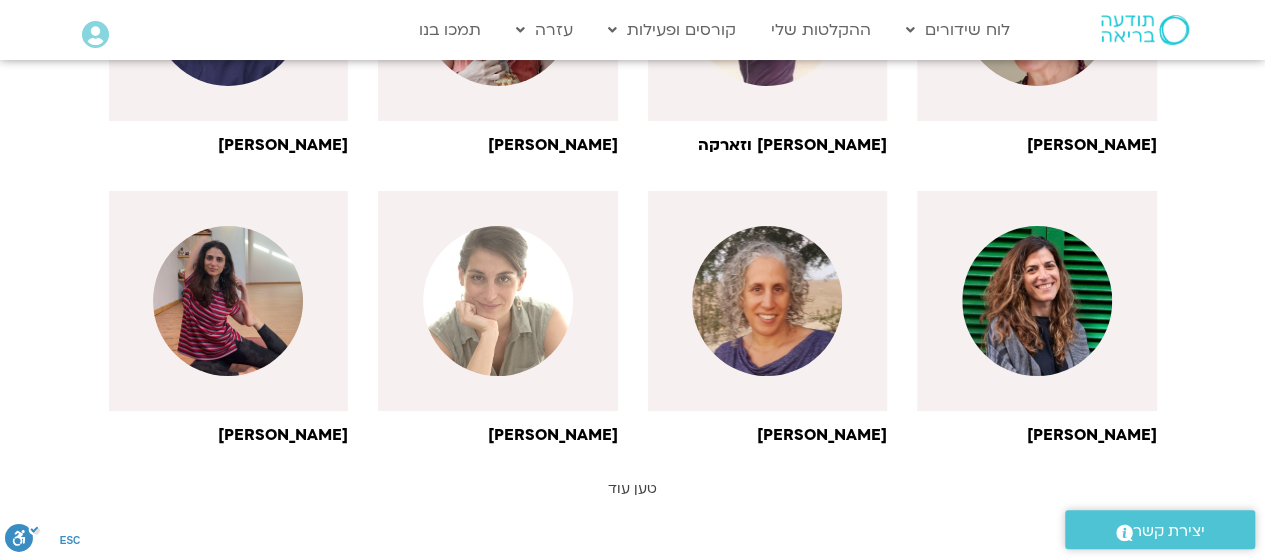 click on "טען עוד" at bounding box center (632, 488) 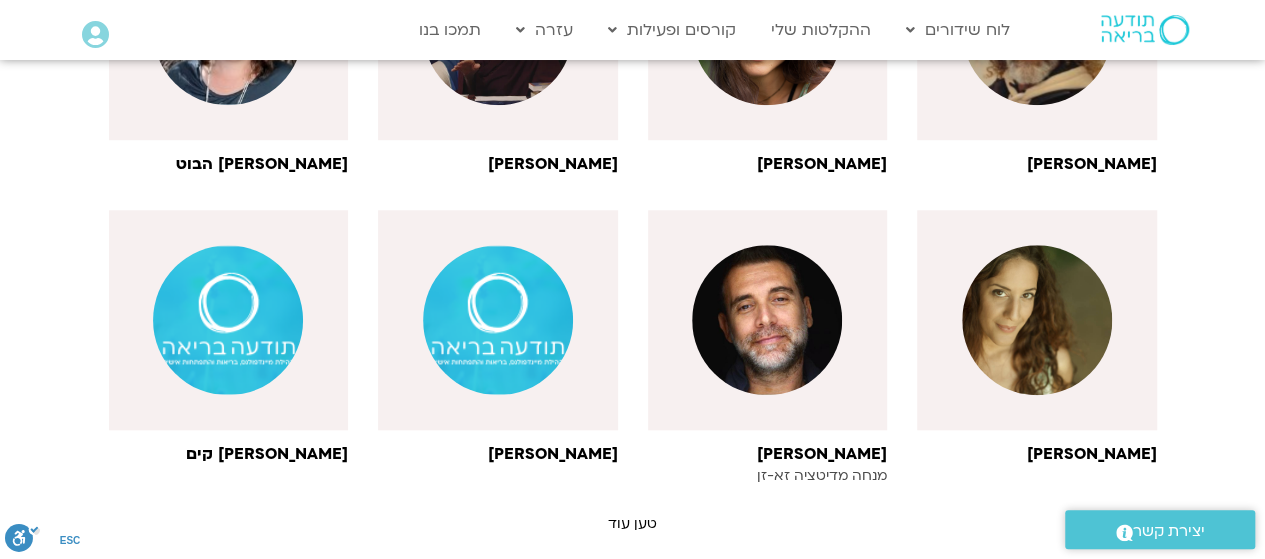 scroll, scrollTop: 4593, scrollLeft: 0, axis: vertical 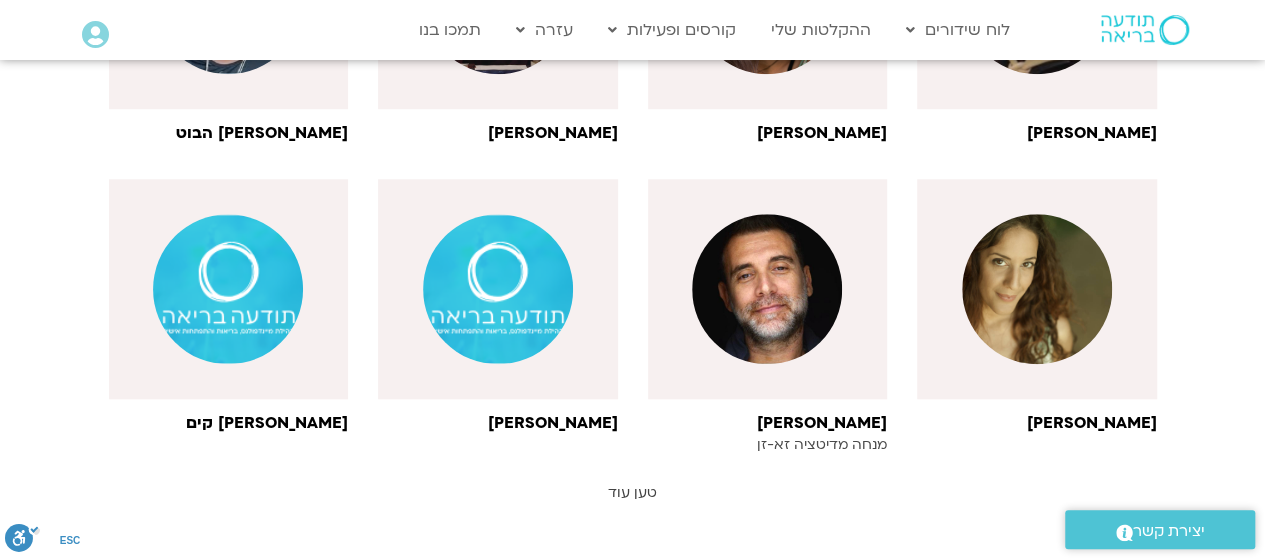 click on "טען עוד" at bounding box center (632, 492) 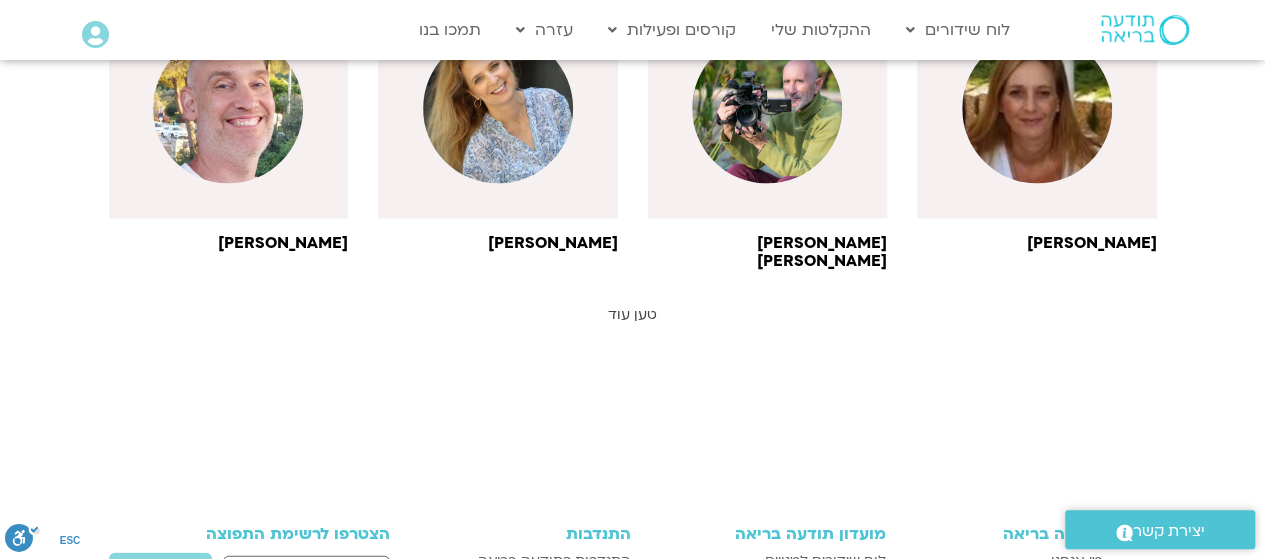 scroll, scrollTop: 5593, scrollLeft: 0, axis: vertical 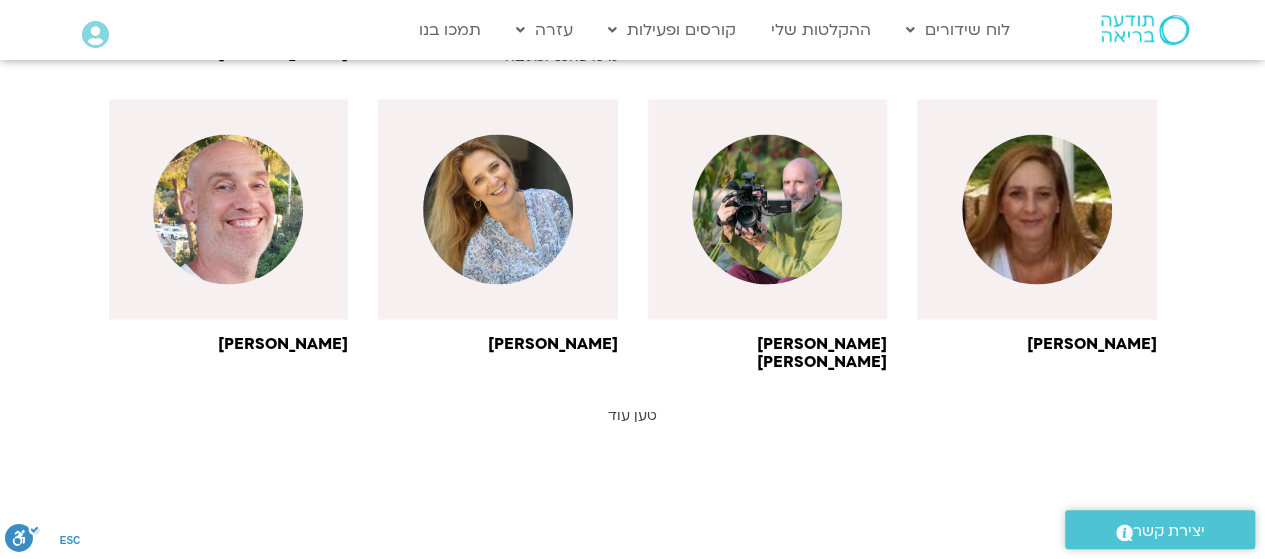 click on "טען עוד" at bounding box center (632, 414) 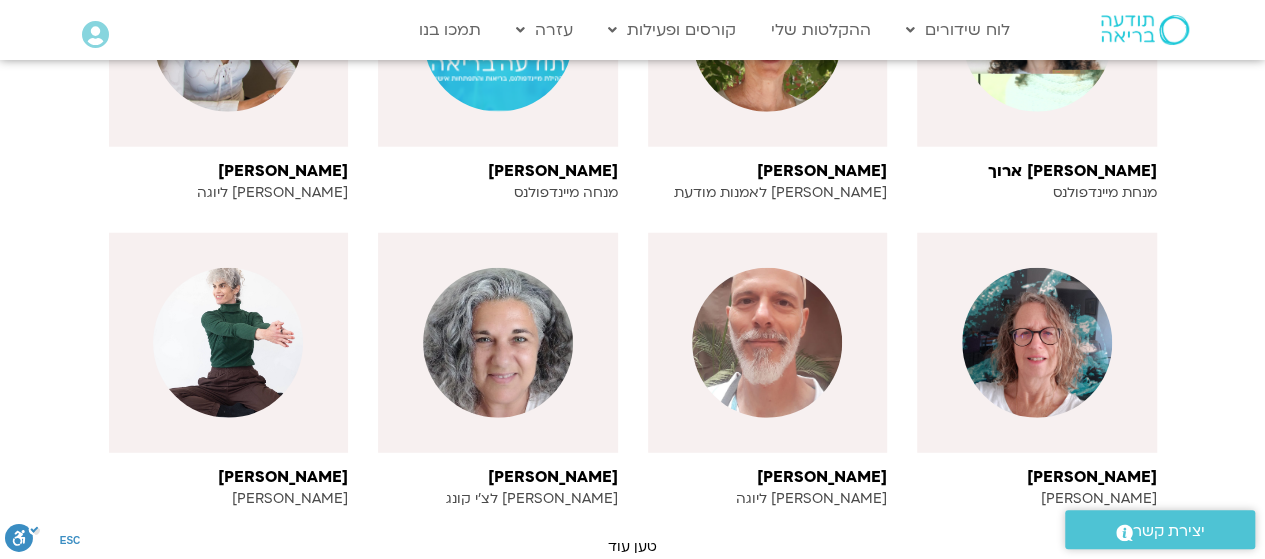 scroll, scrollTop: 6393, scrollLeft: 0, axis: vertical 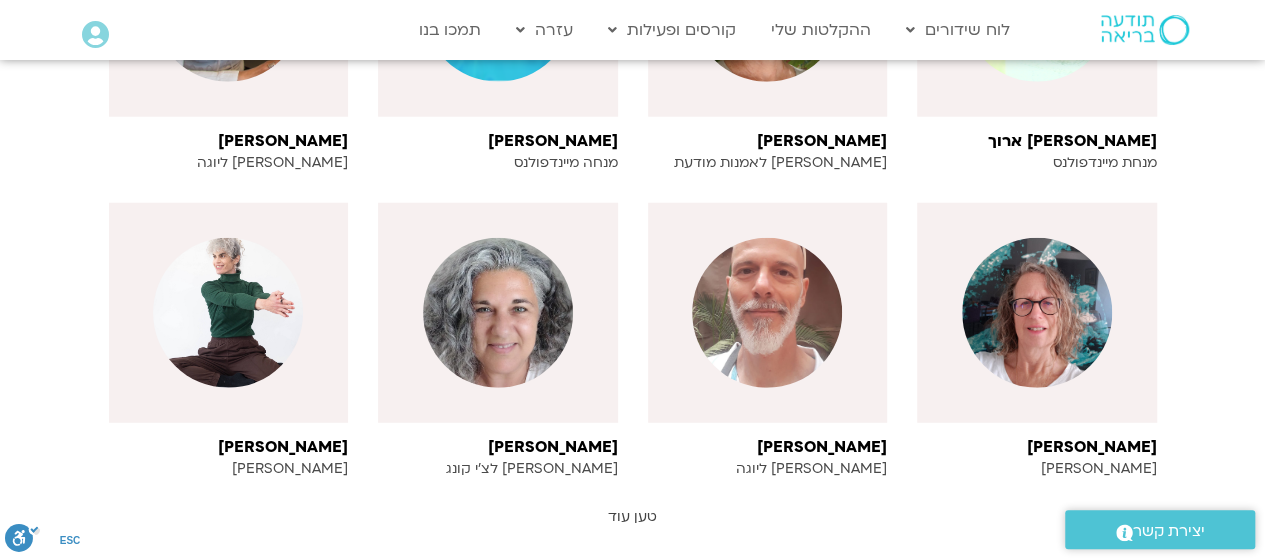 click on "טען עוד" at bounding box center (632, 516) 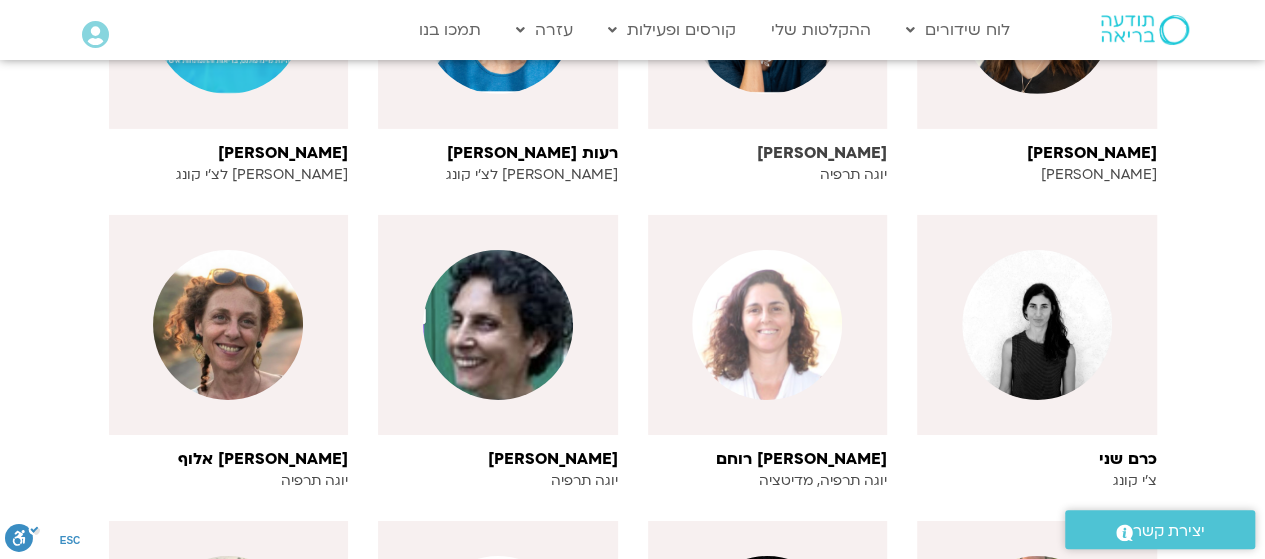 scroll, scrollTop: 7093, scrollLeft: 0, axis: vertical 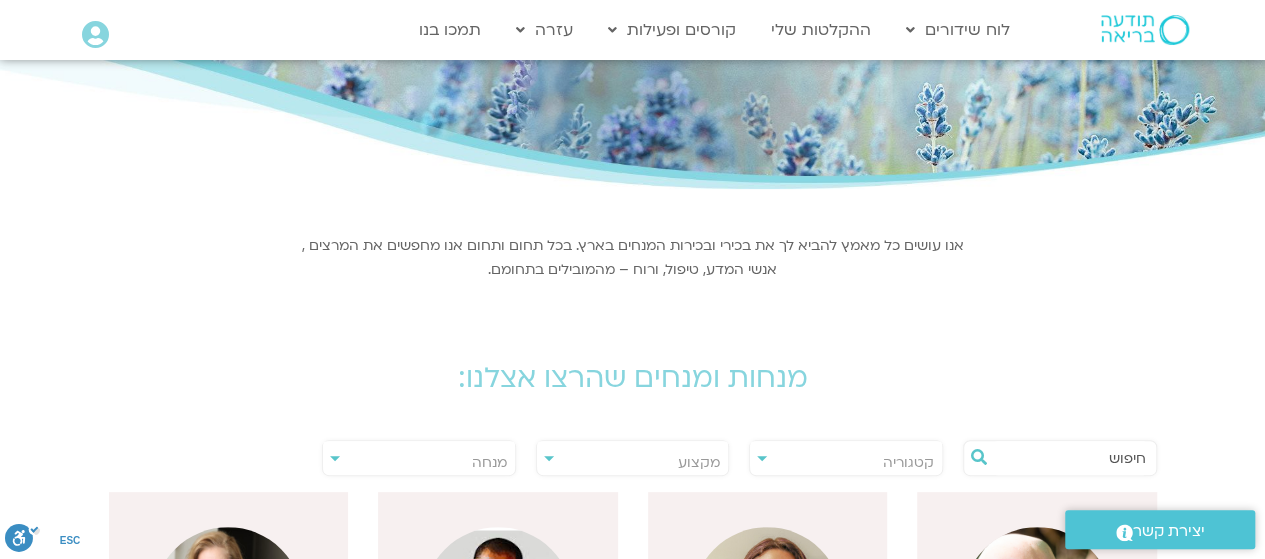 click at bounding box center [1070, 458] 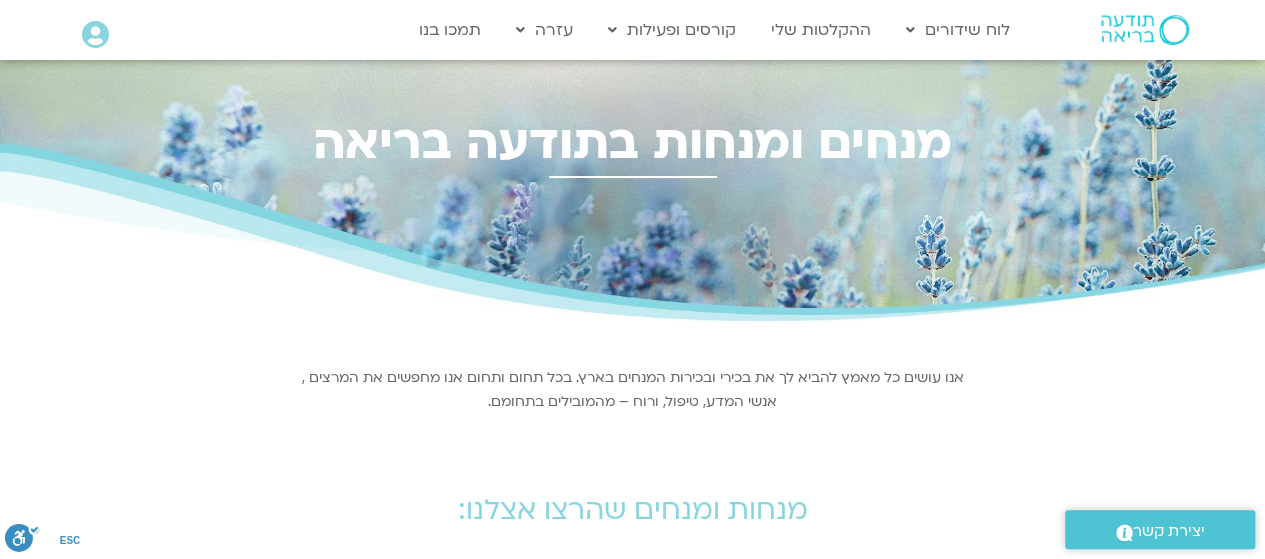 scroll, scrollTop: 300, scrollLeft: 0, axis: vertical 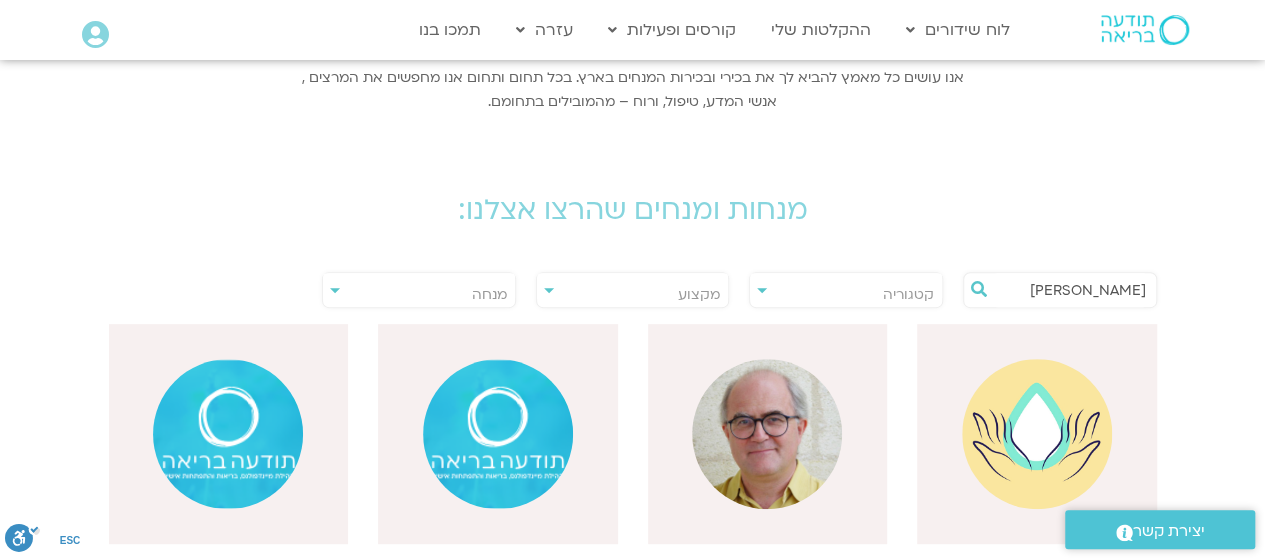 drag, startPoint x: 1090, startPoint y: 285, endPoint x: 1258, endPoint y: 297, distance: 168.42802 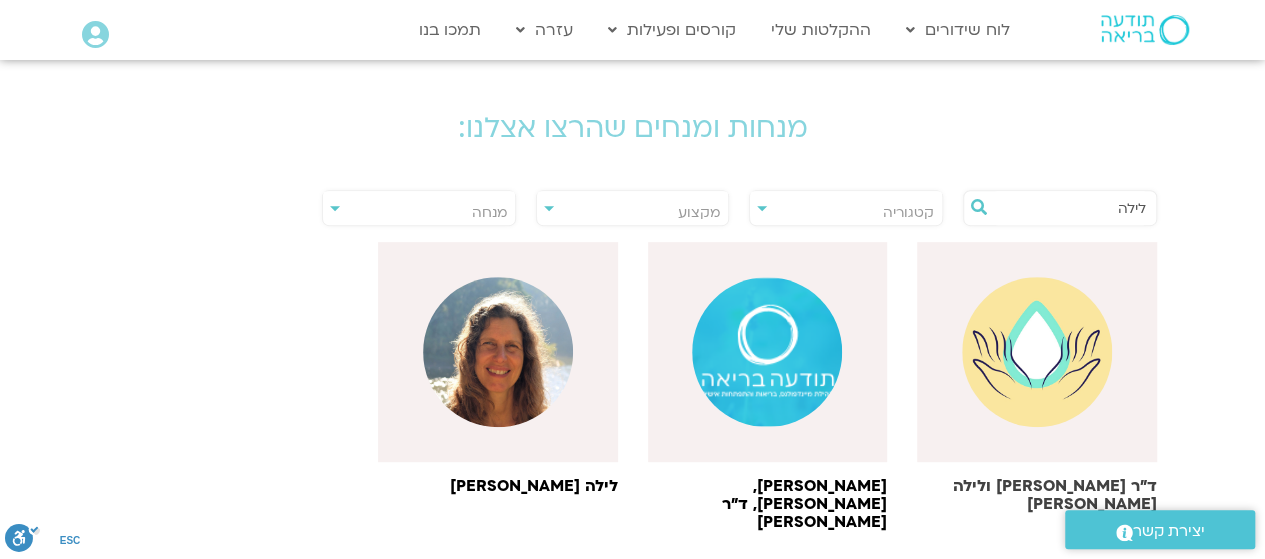 scroll, scrollTop: 400, scrollLeft: 0, axis: vertical 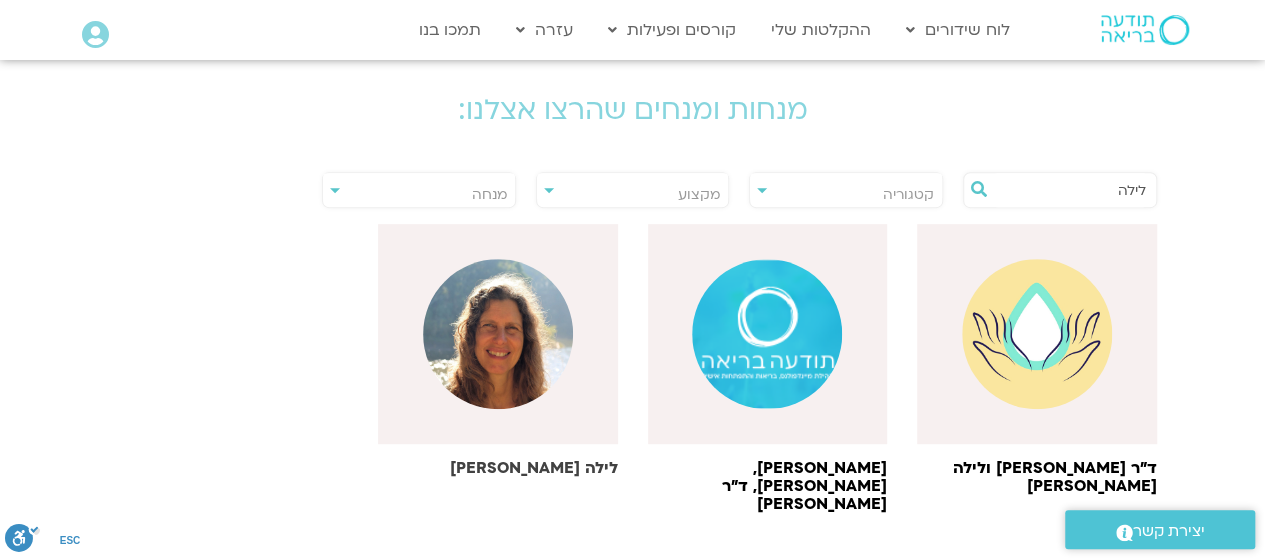 type on "לילה" 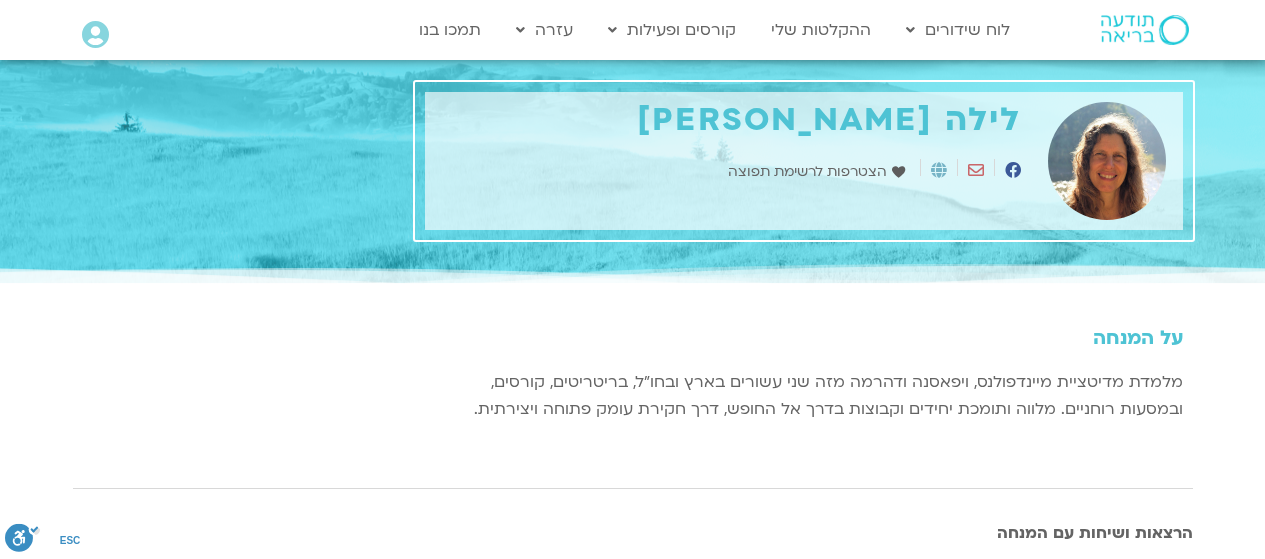 scroll, scrollTop: 0, scrollLeft: 0, axis: both 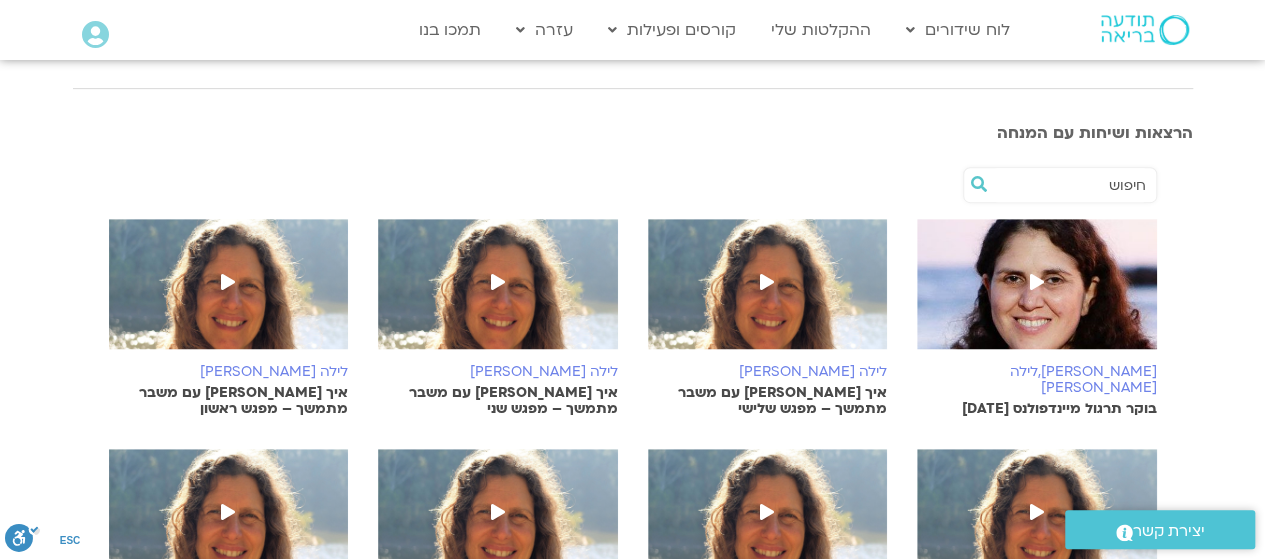 click at bounding box center [228, 282] 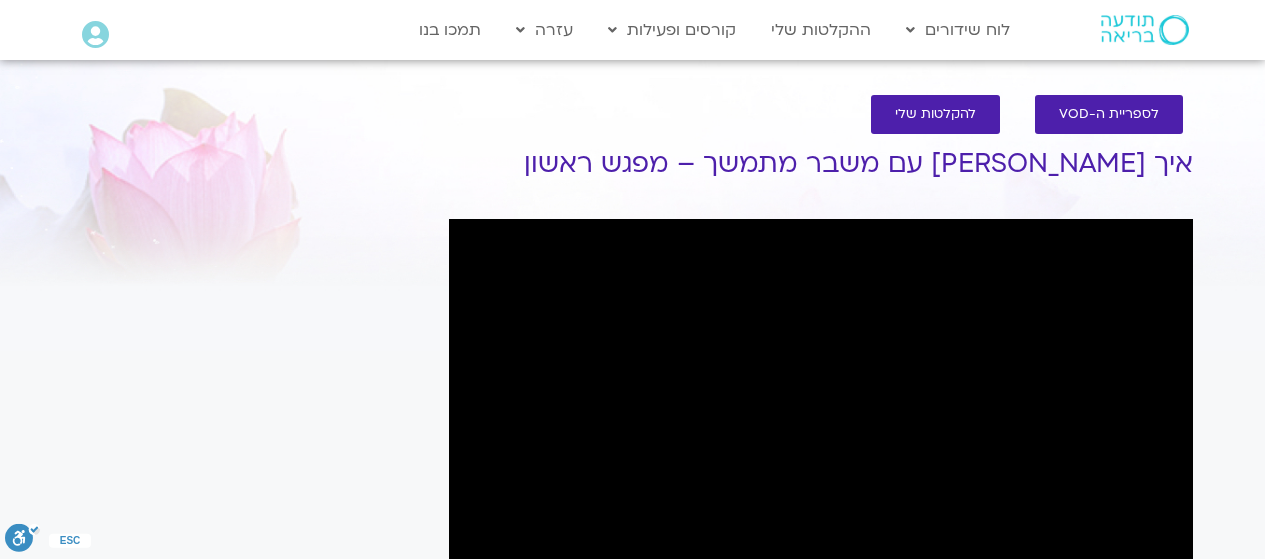 scroll, scrollTop: 0, scrollLeft: 0, axis: both 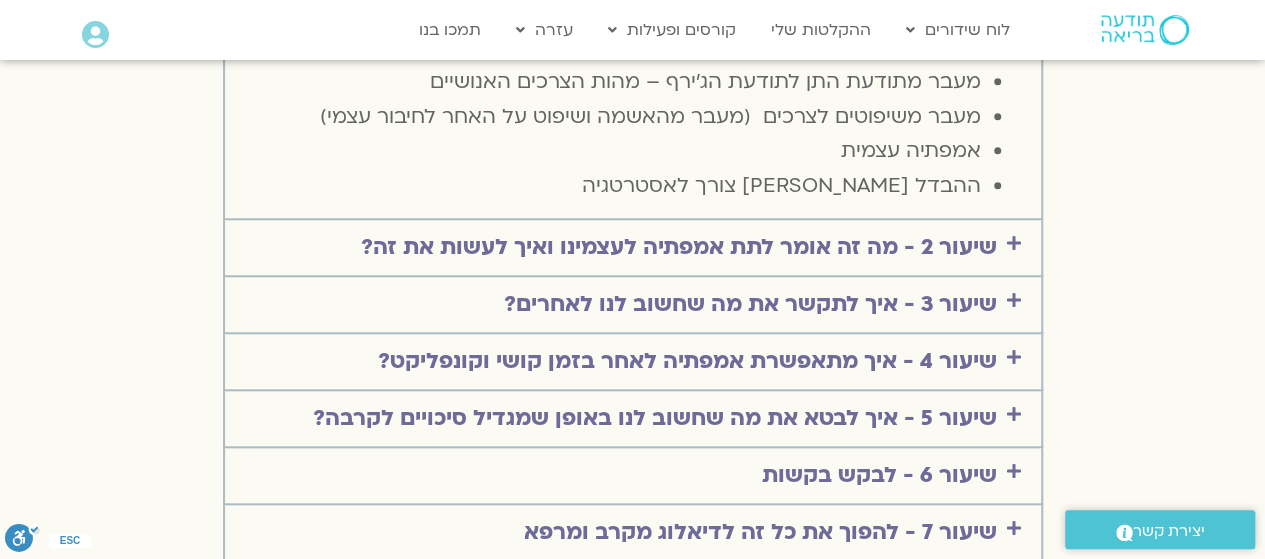 click at bounding box center [1014, 243] 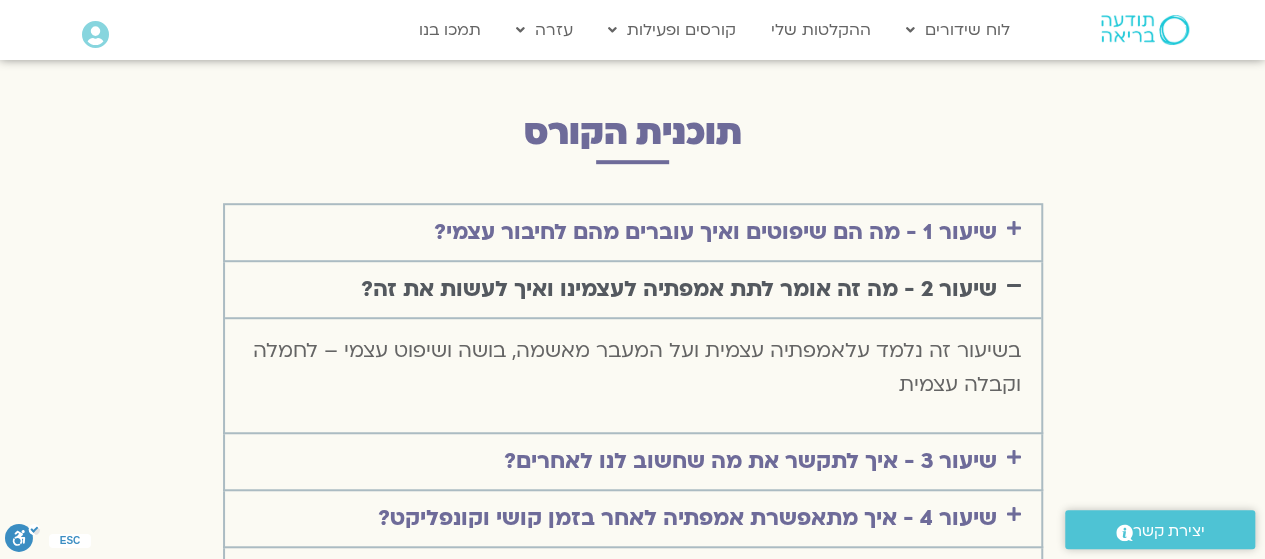 scroll, scrollTop: 4300, scrollLeft: 0, axis: vertical 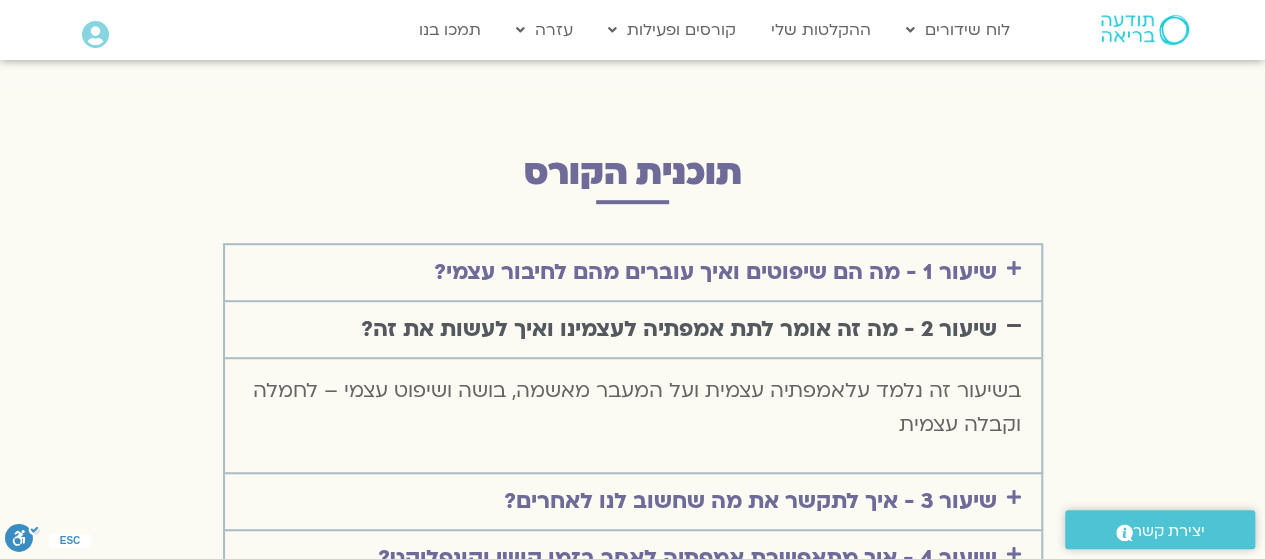click at bounding box center (1014, 325) 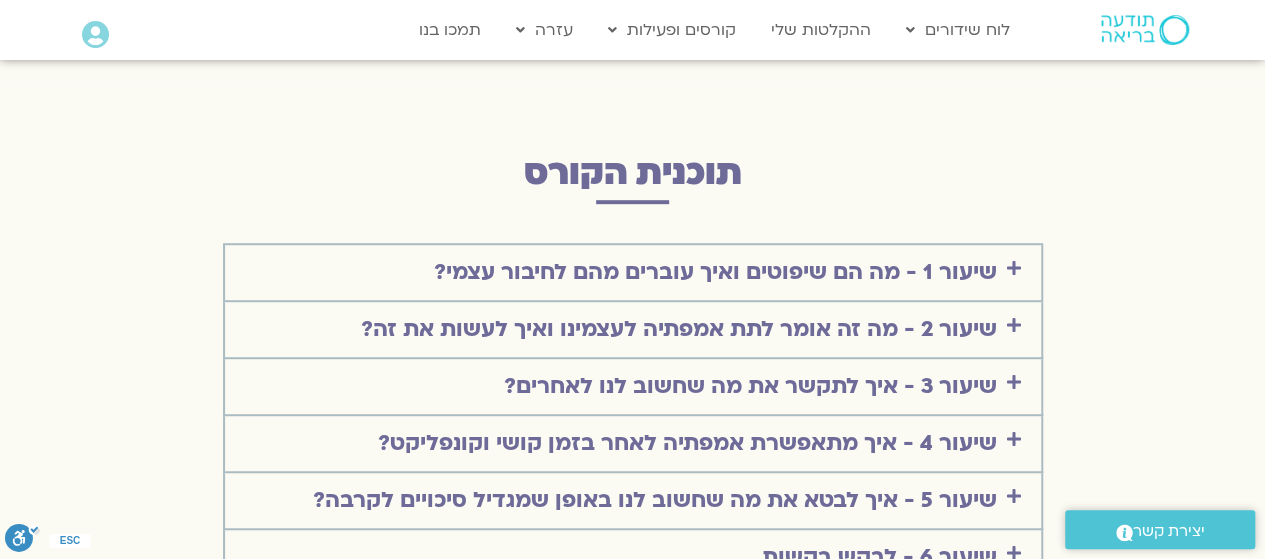 click at bounding box center (1014, 382) 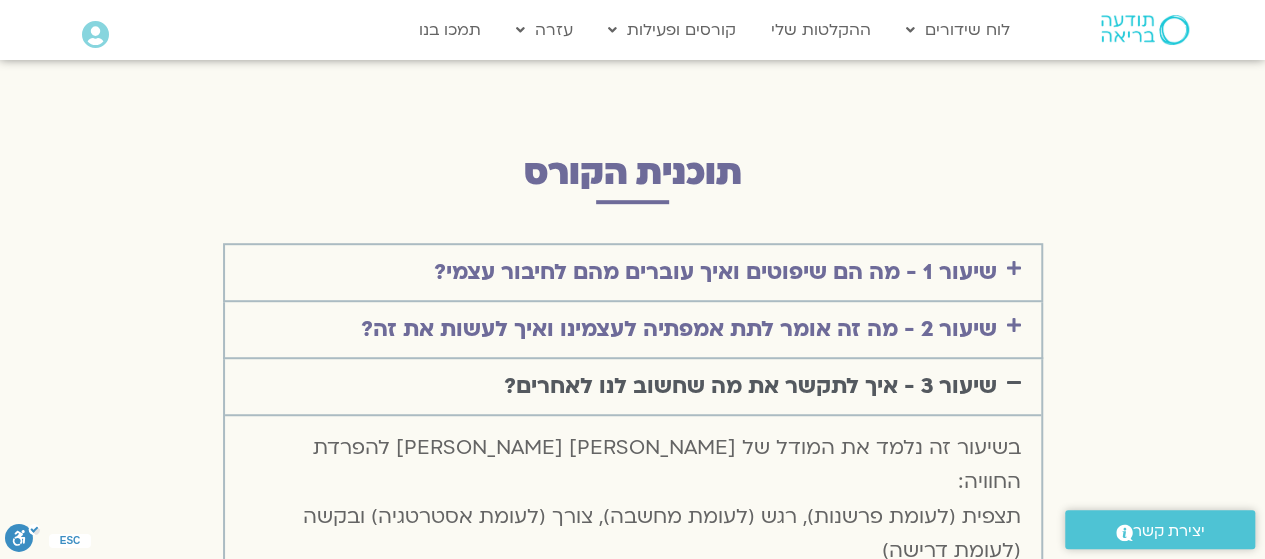 click at bounding box center [1014, 382] 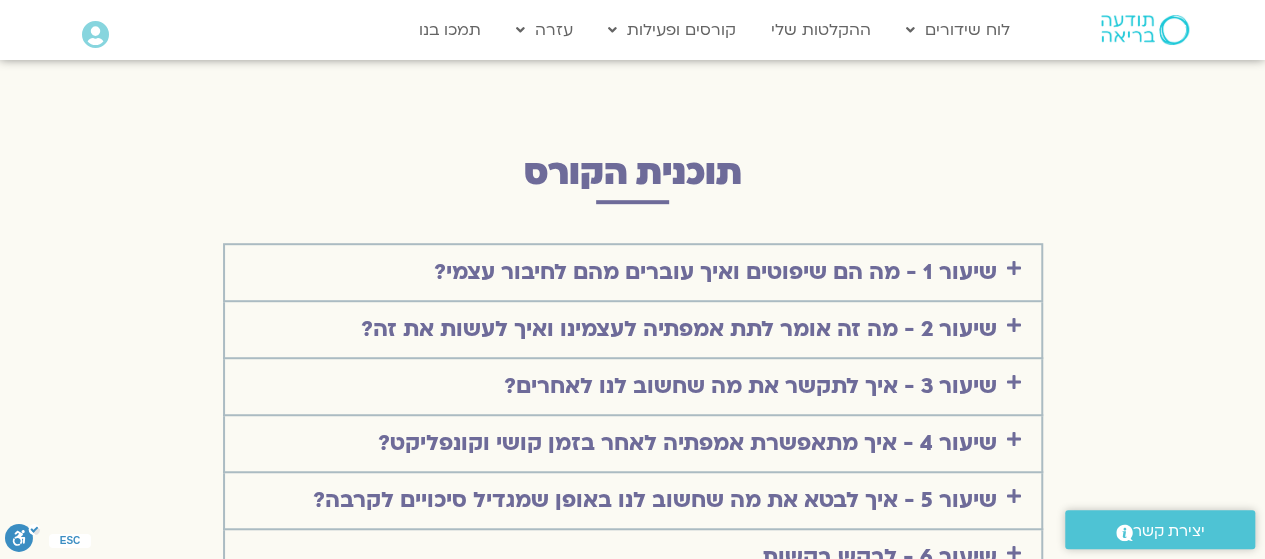 click at bounding box center [1014, 439] 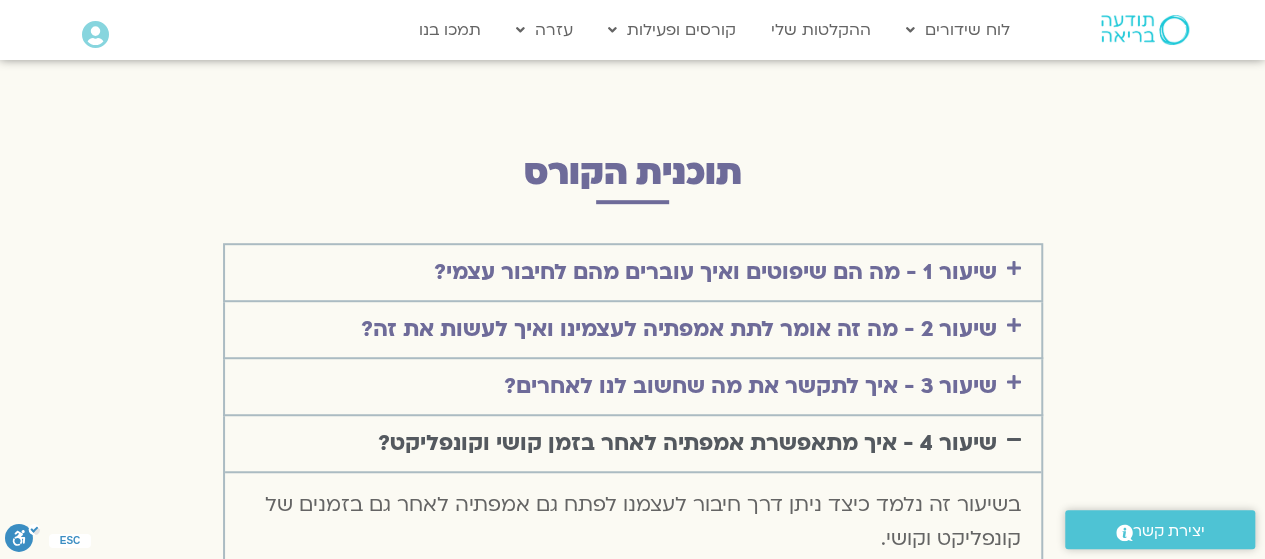 click at bounding box center (1014, 439) 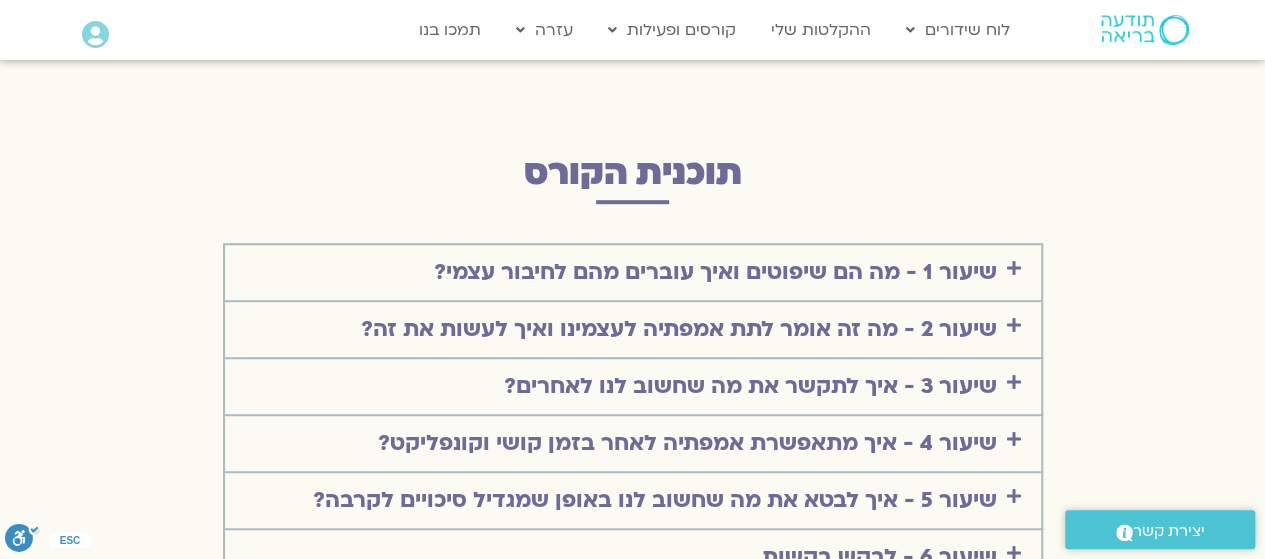 click at bounding box center (1014, 496) 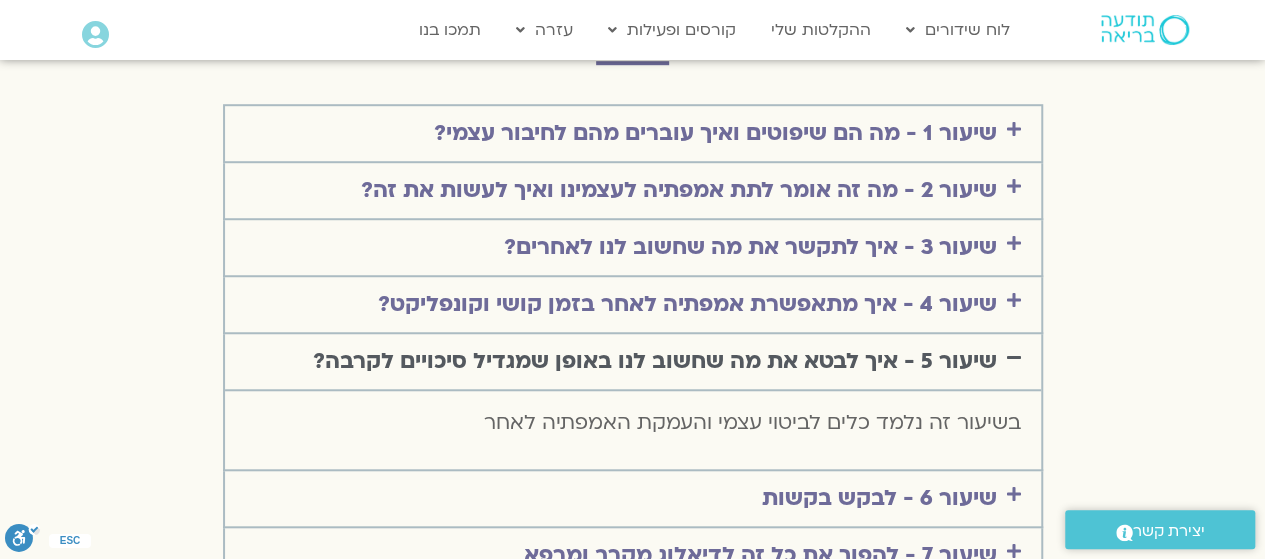 scroll, scrollTop: 4500, scrollLeft: 0, axis: vertical 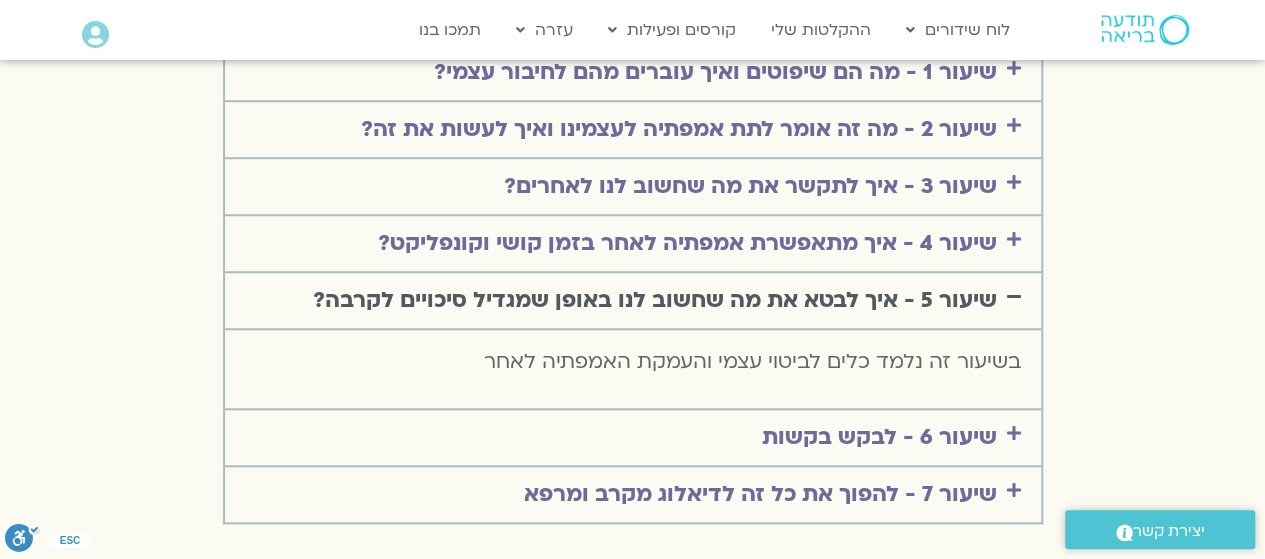 click at bounding box center (1014, 296) 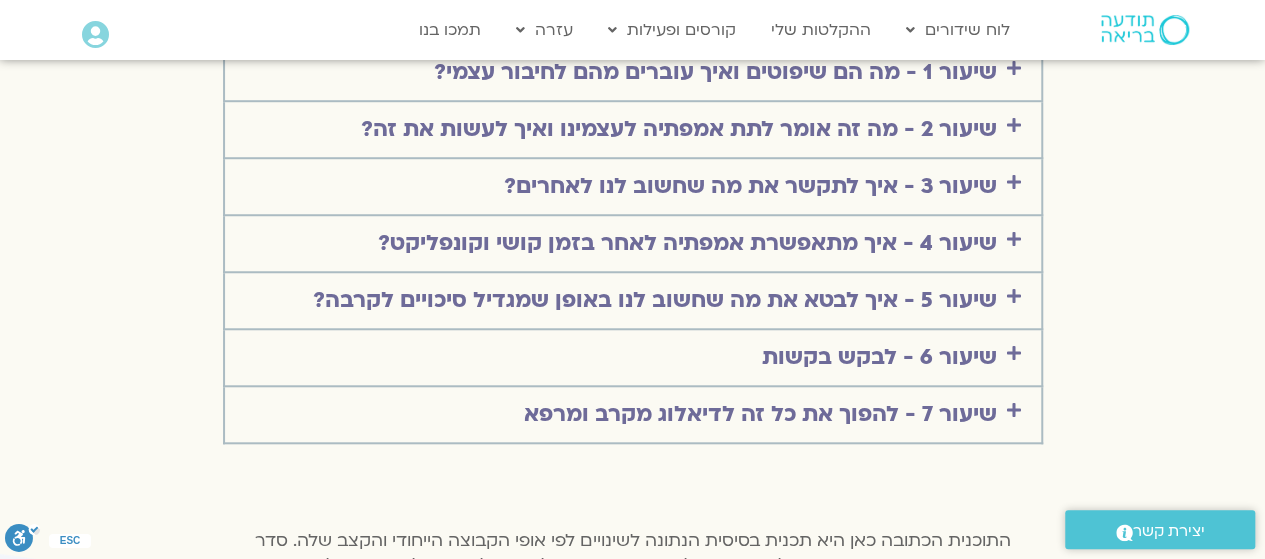 click on "שיעור 6 - לבקש בקשות" at bounding box center (633, 357) 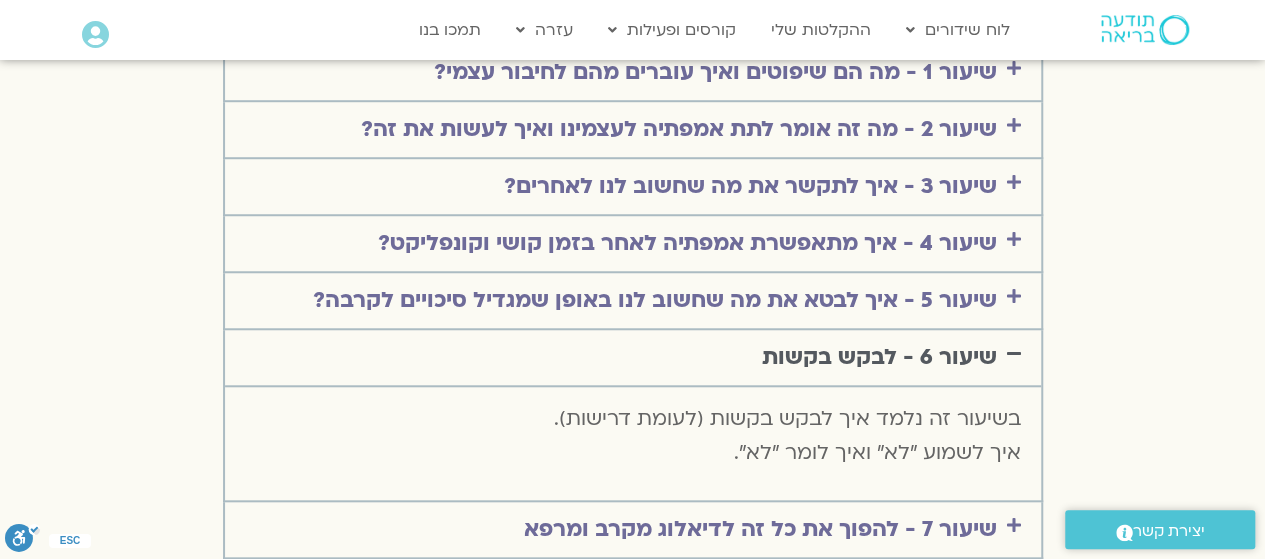 click at bounding box center [1014, 353] 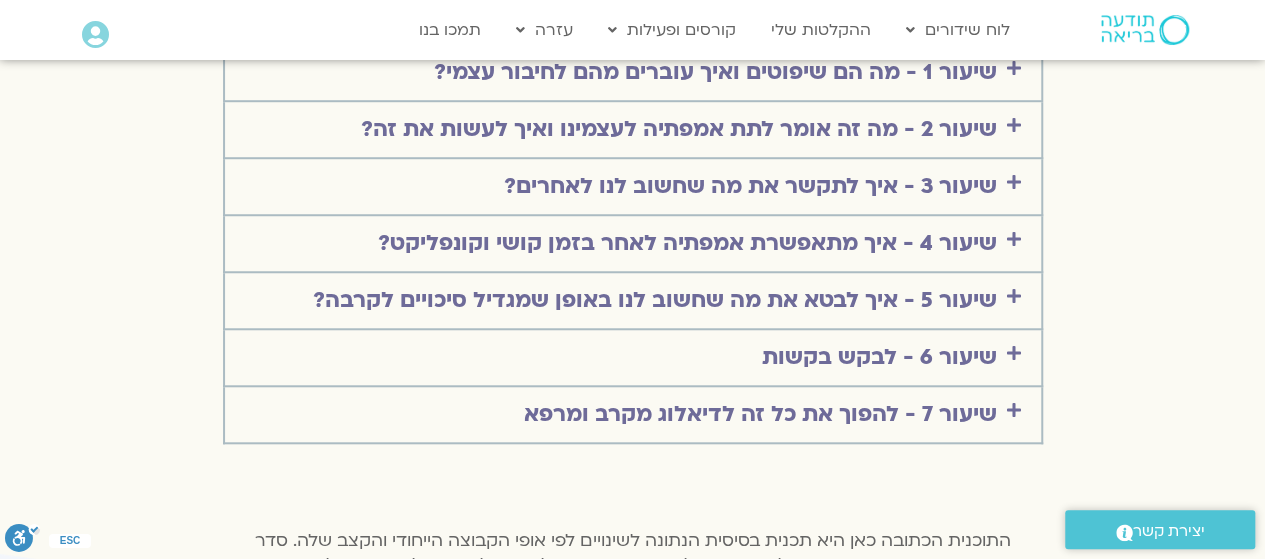click at bounding box center [1014, 410] 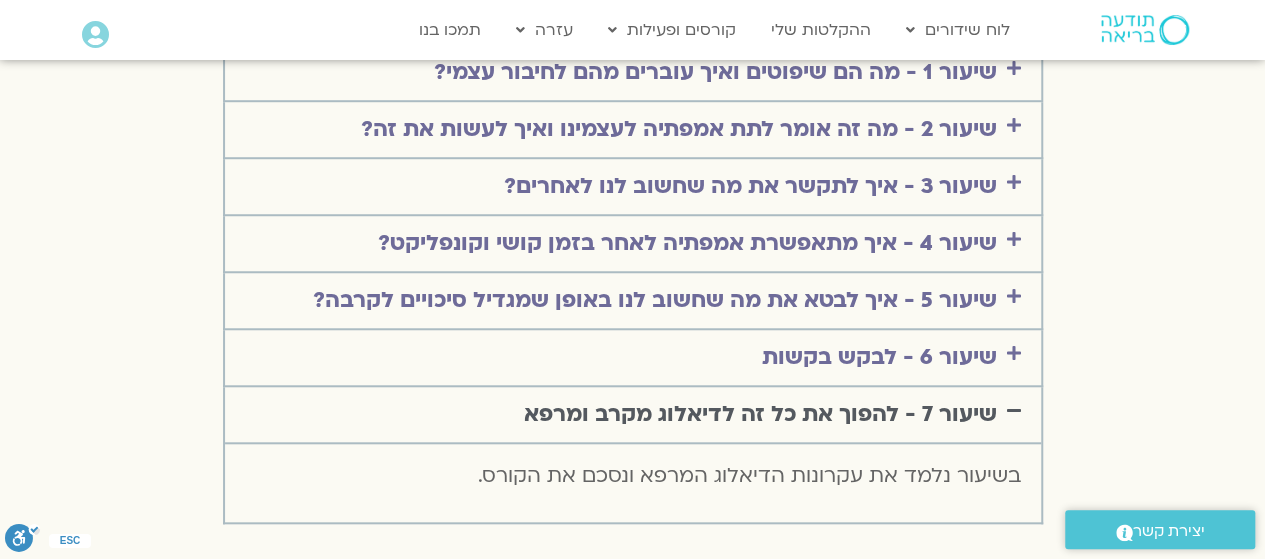 click at bounding box center (1014, 410) 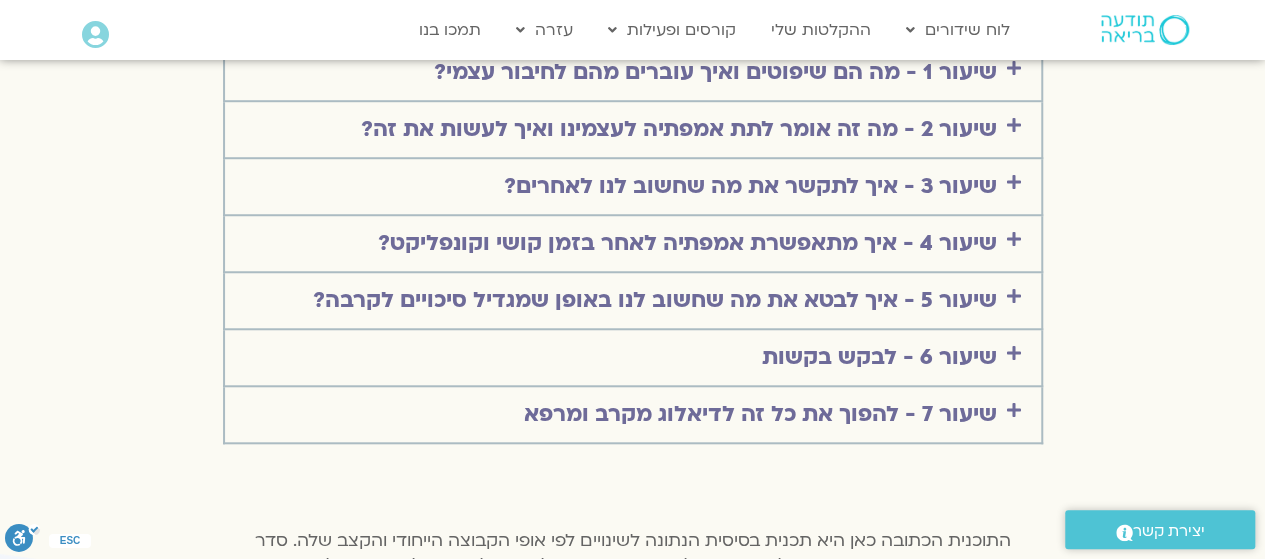 click at bounding box center (1014, 353) 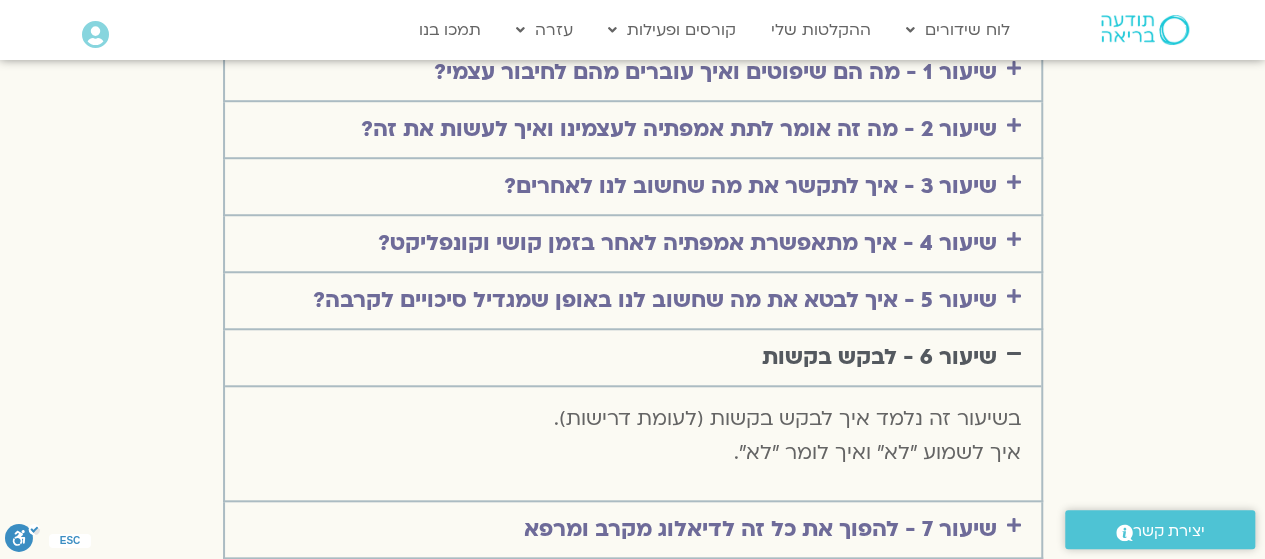 click at bounding box center (1014, 353) 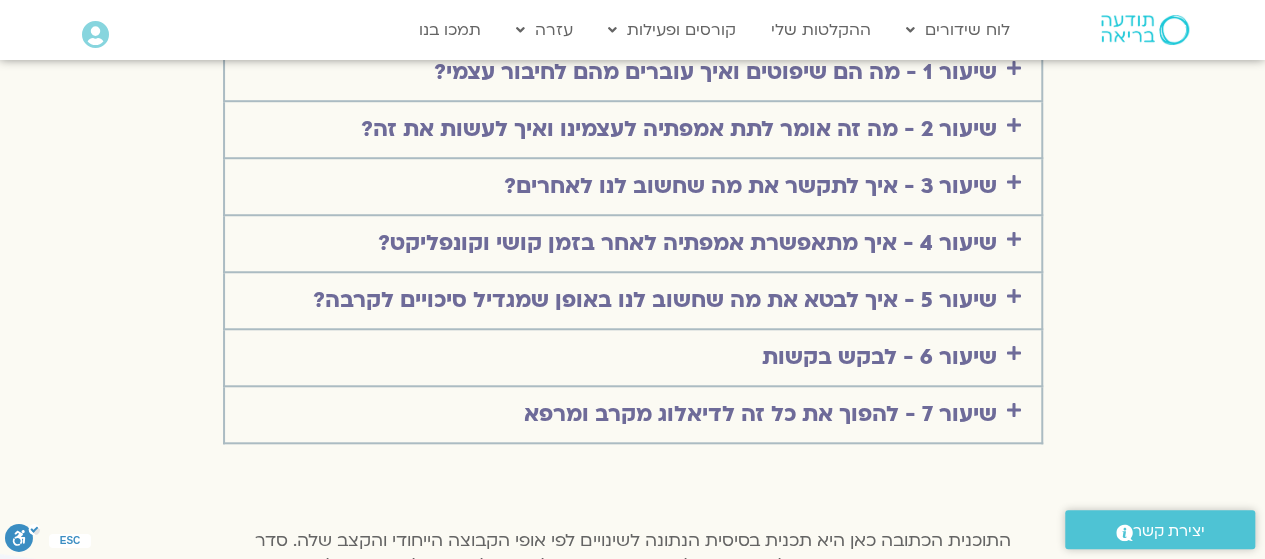 click at bounding box center (1009, 411) 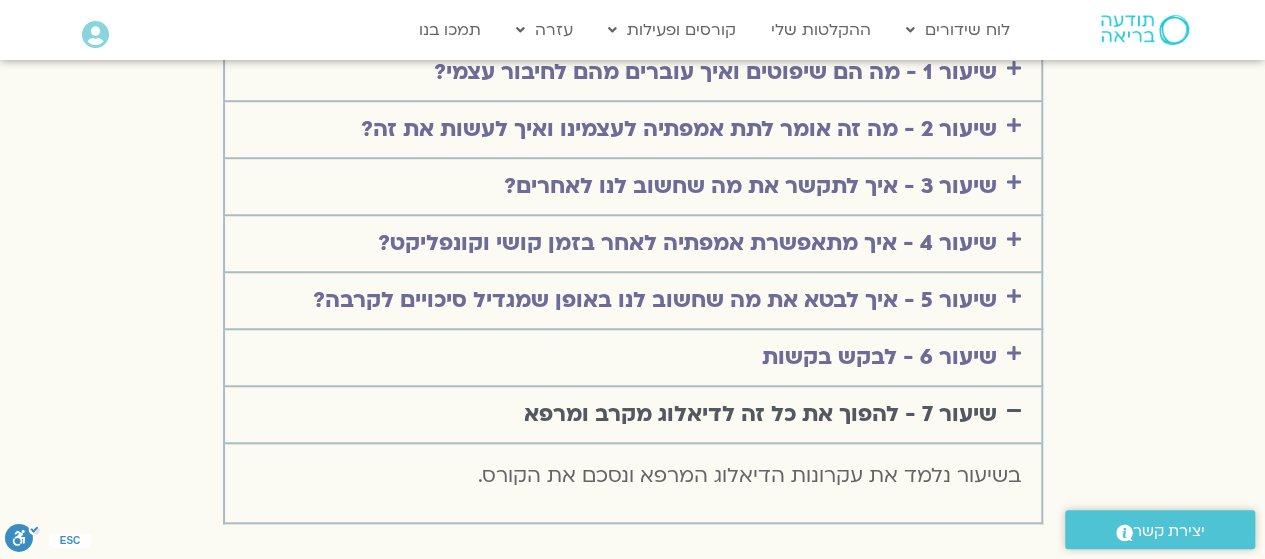 click at bounding box center [1009, 411] 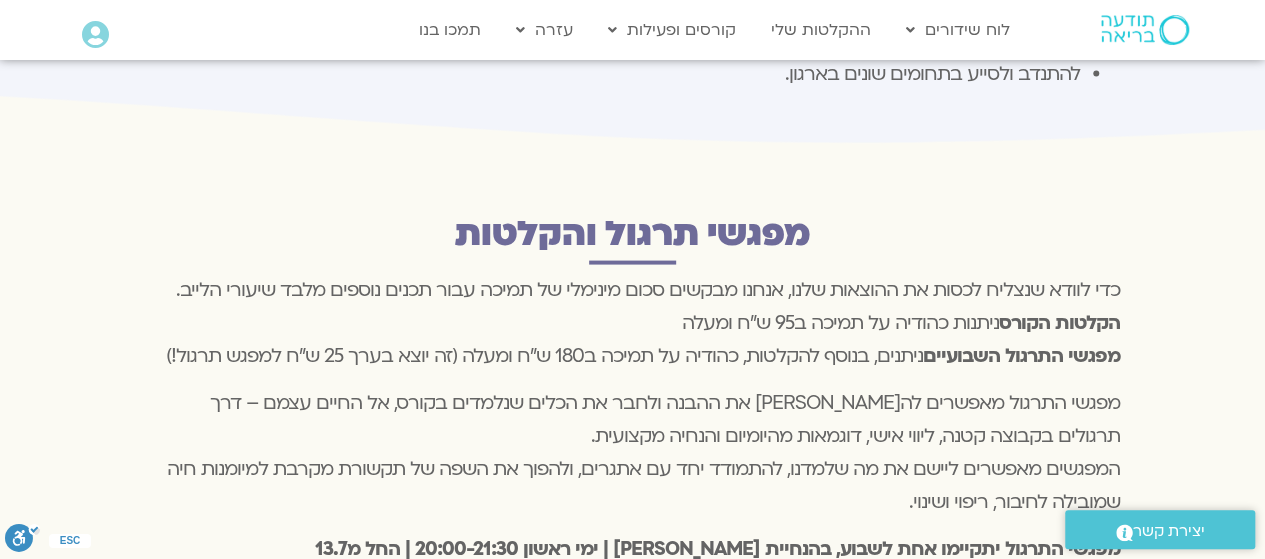 scroll, scrollTop: 5500, scrollLeft: 0, axis: vertical 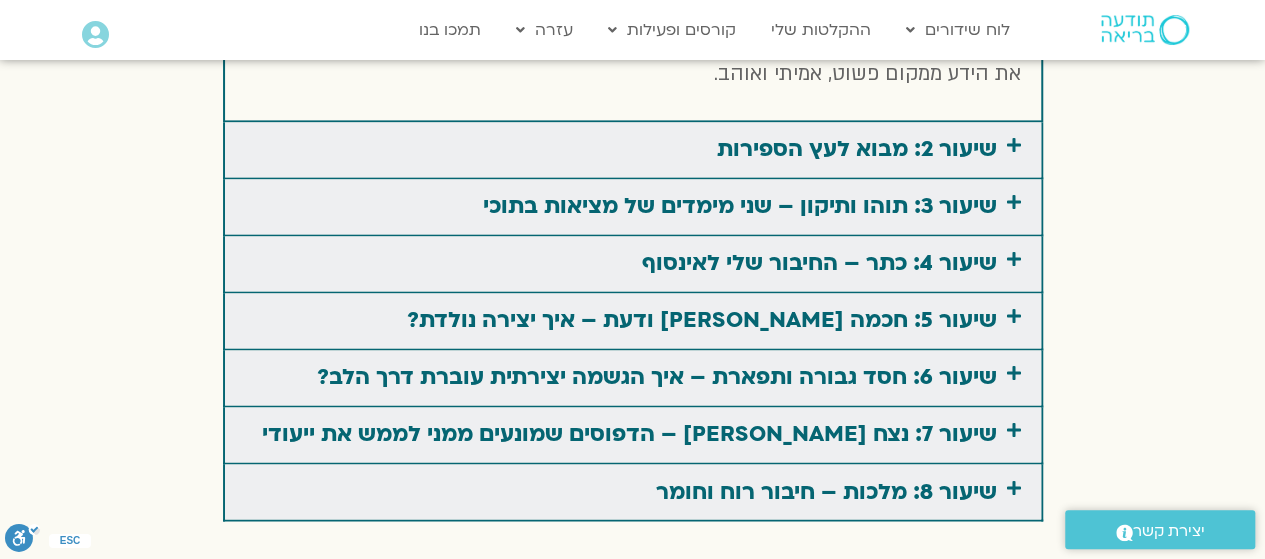 click at bounding box center [1014, 487] 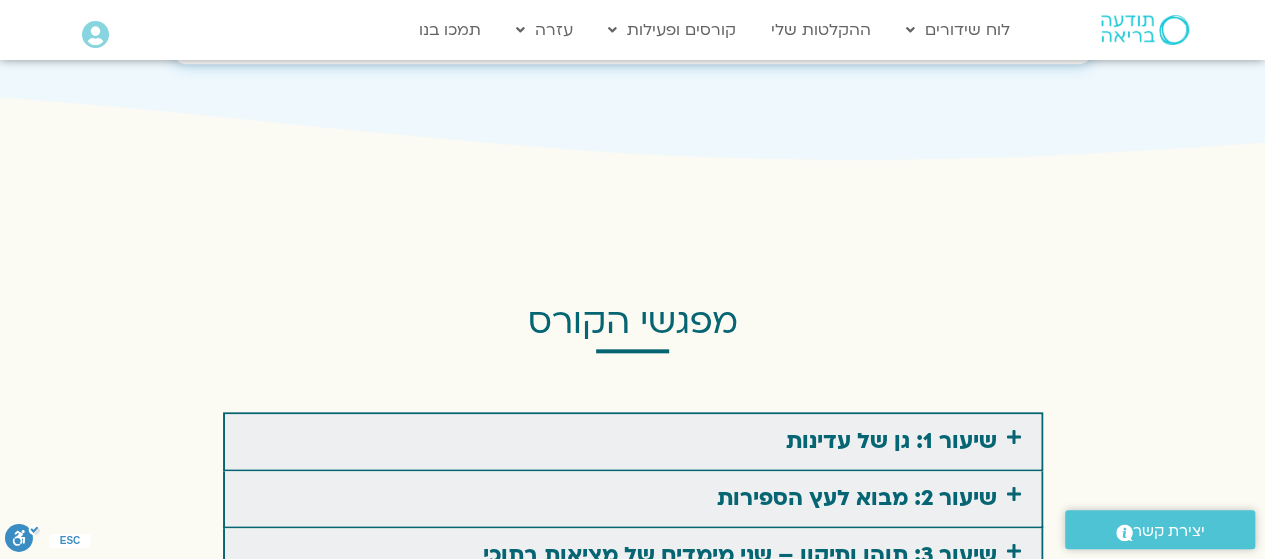 scroll, scrollTop: 4800, scrollLeft: 0, axis: vertical 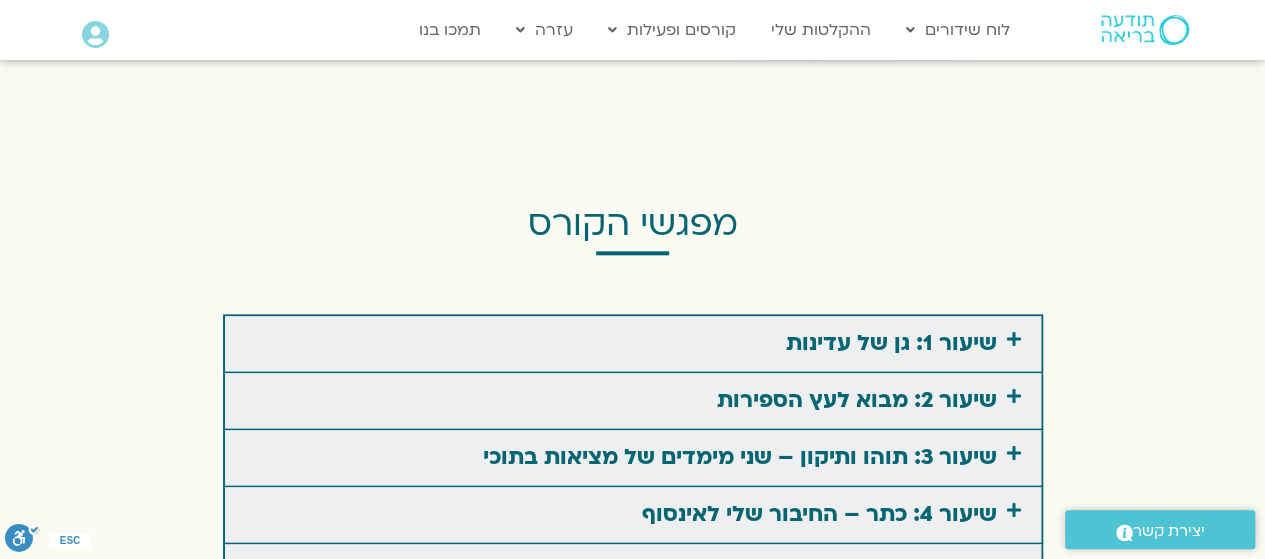 click at bounding box center [1014, 339] 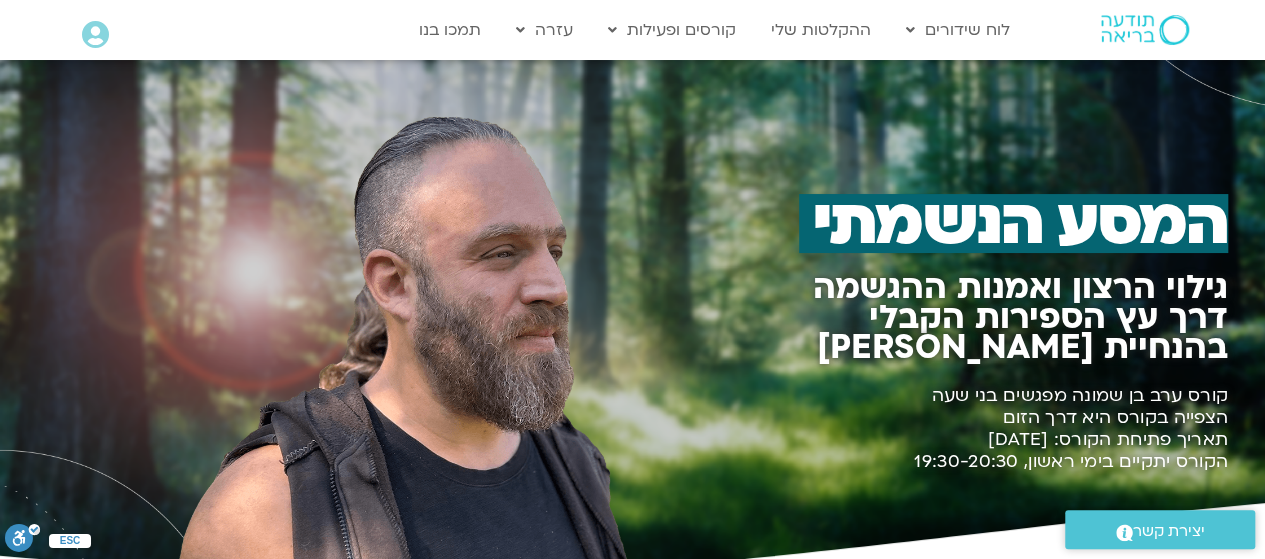 scroll, scrollTop: 0, scrollLeft: 0, axis: both 